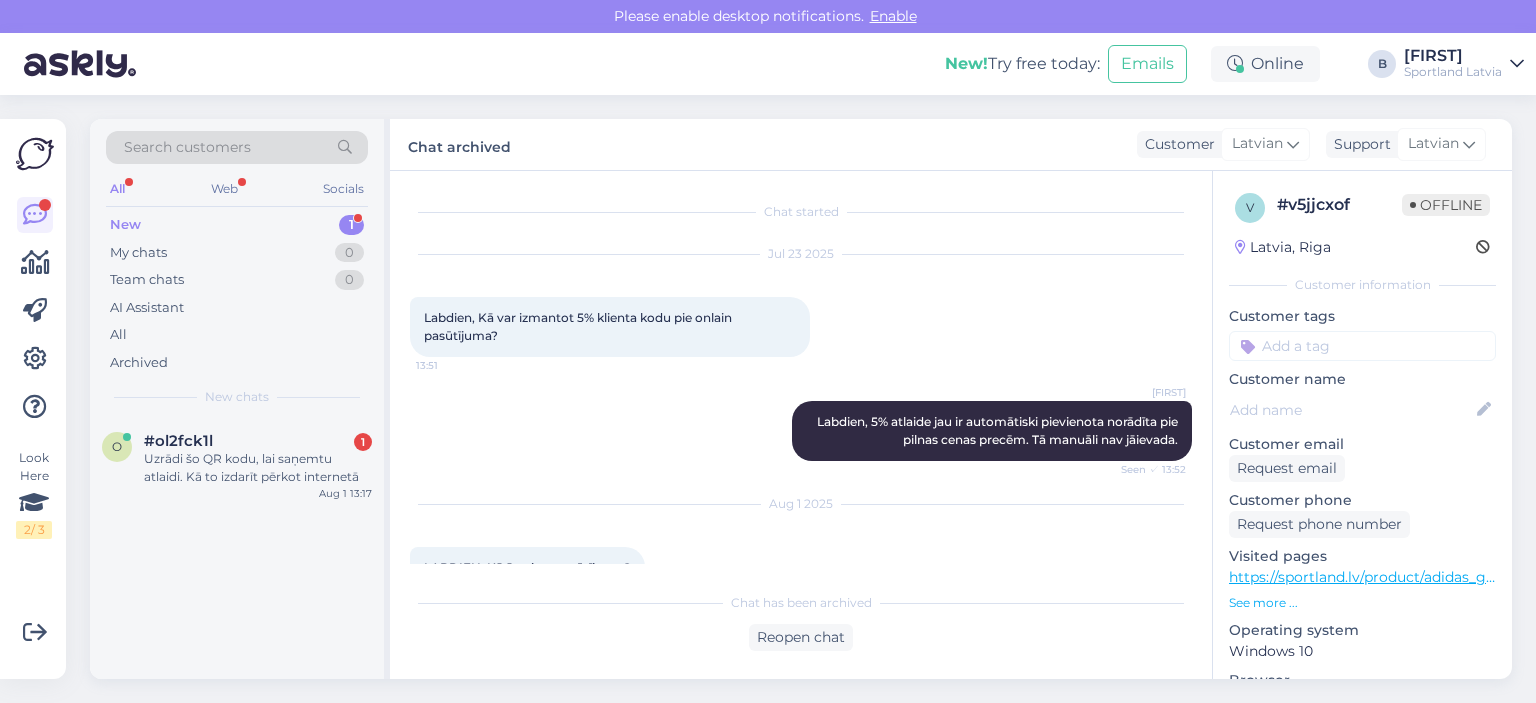 click on "Uzrādi šo QR kodu, lai saņemtu atlaidi. Kā to izdarīt pērkot internetā" at bounding box center [258, 468] 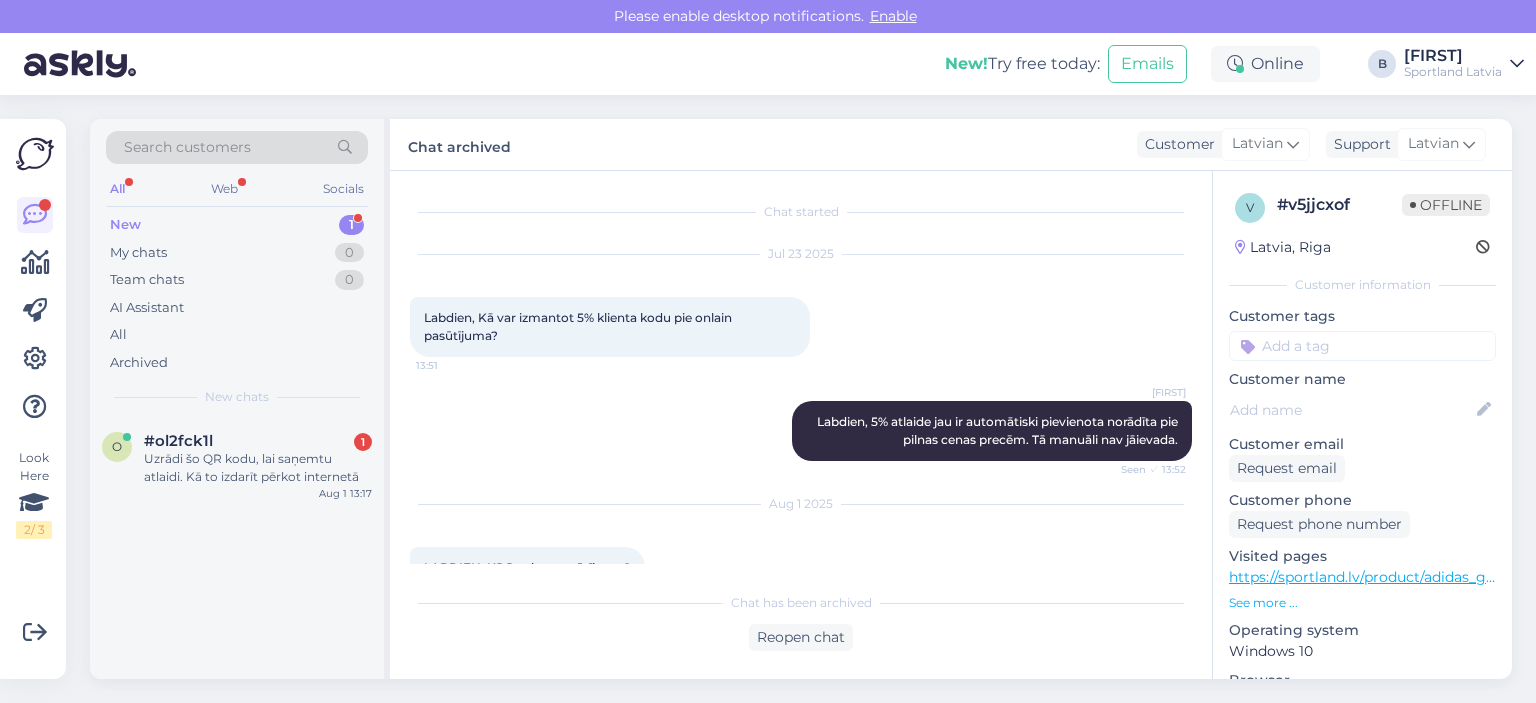 scroll, scrollTop: 100, scrollLeft: 0, axis: vertical 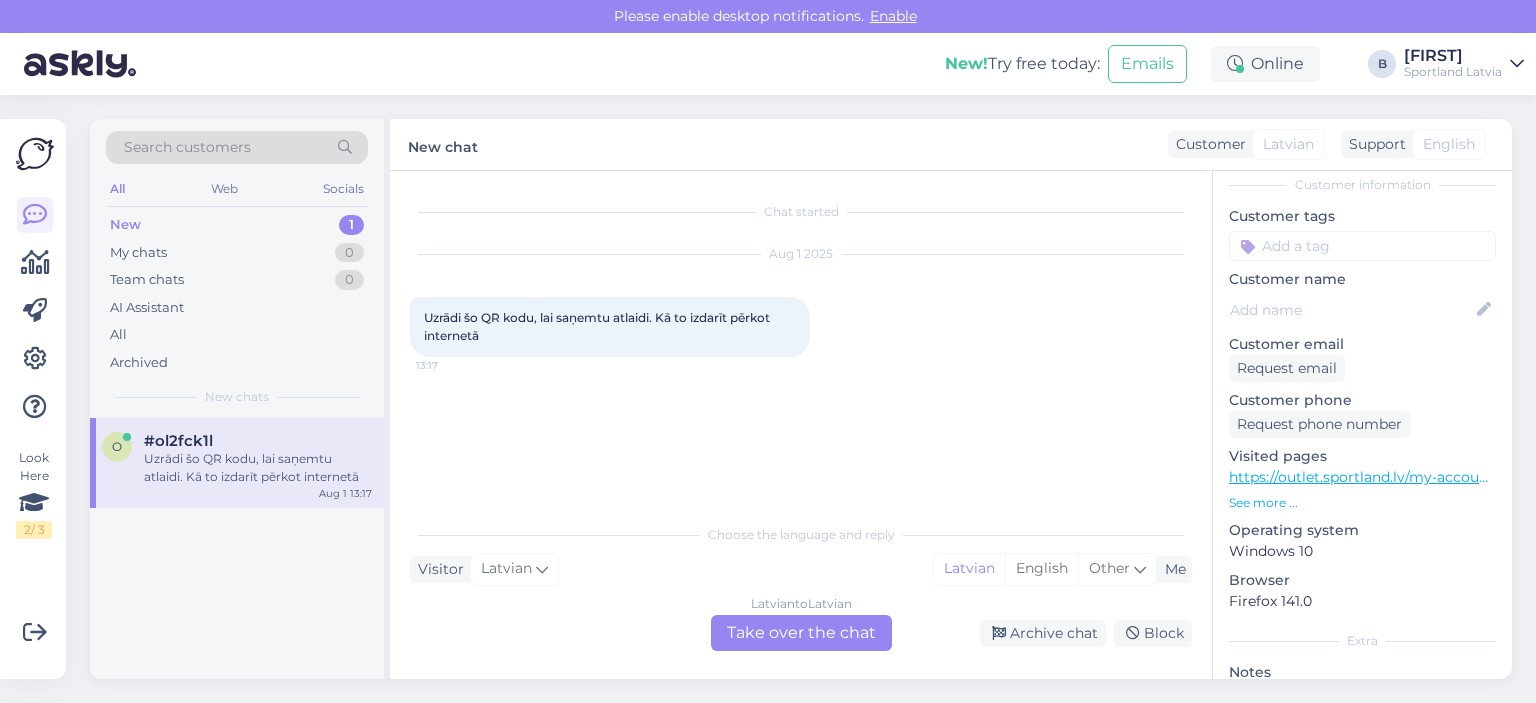 click on "Latvian  to  Latvian Take over the chat" at bounding box center (801, 633) 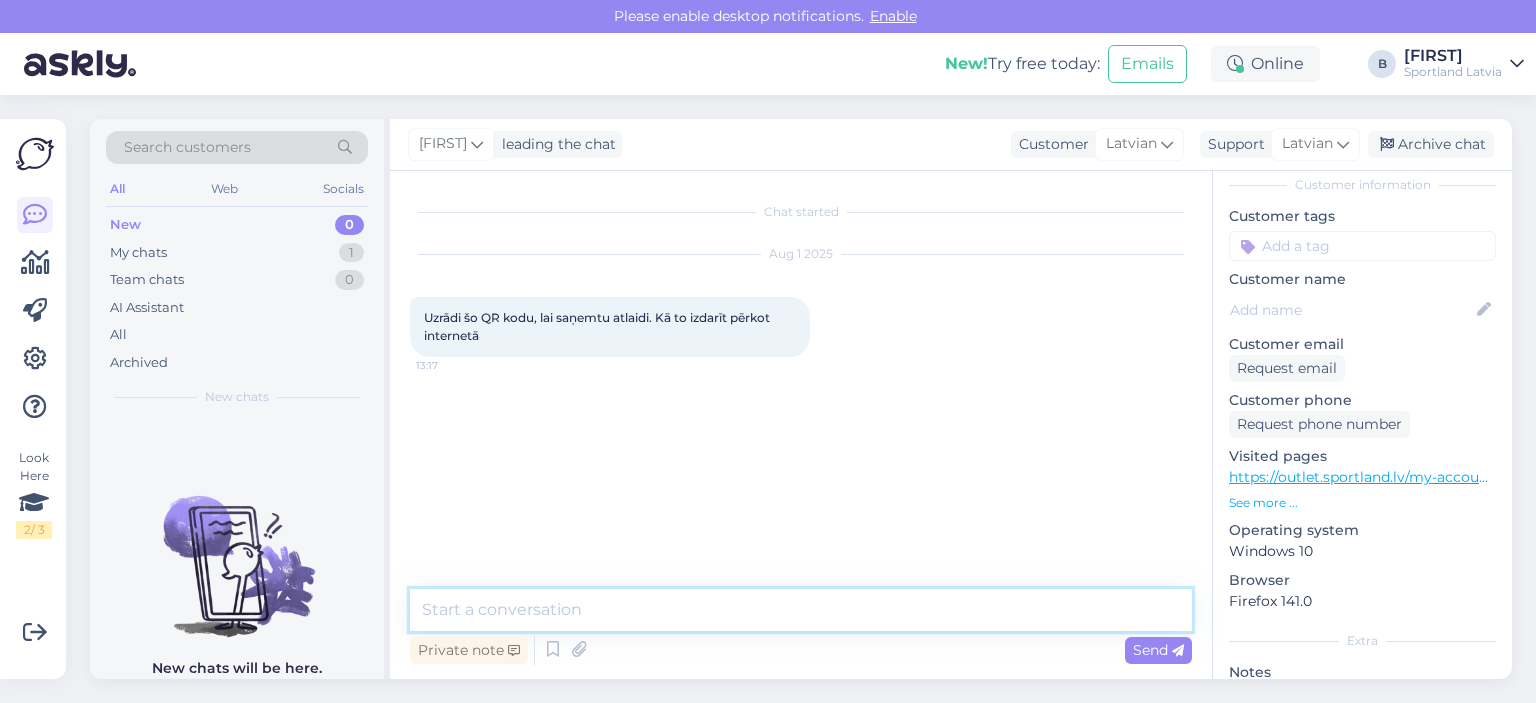 click at bounding box center [801, 610] 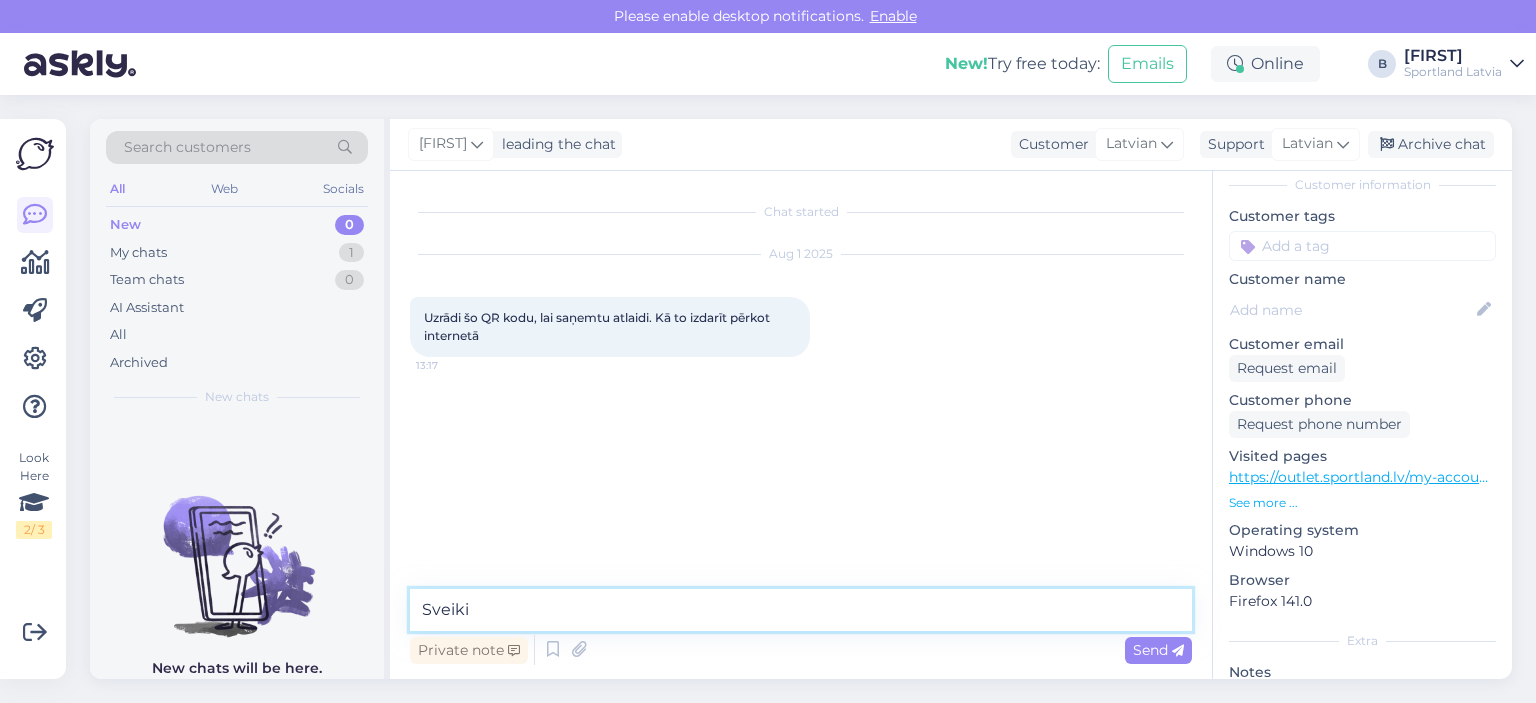type on "Sveiki." 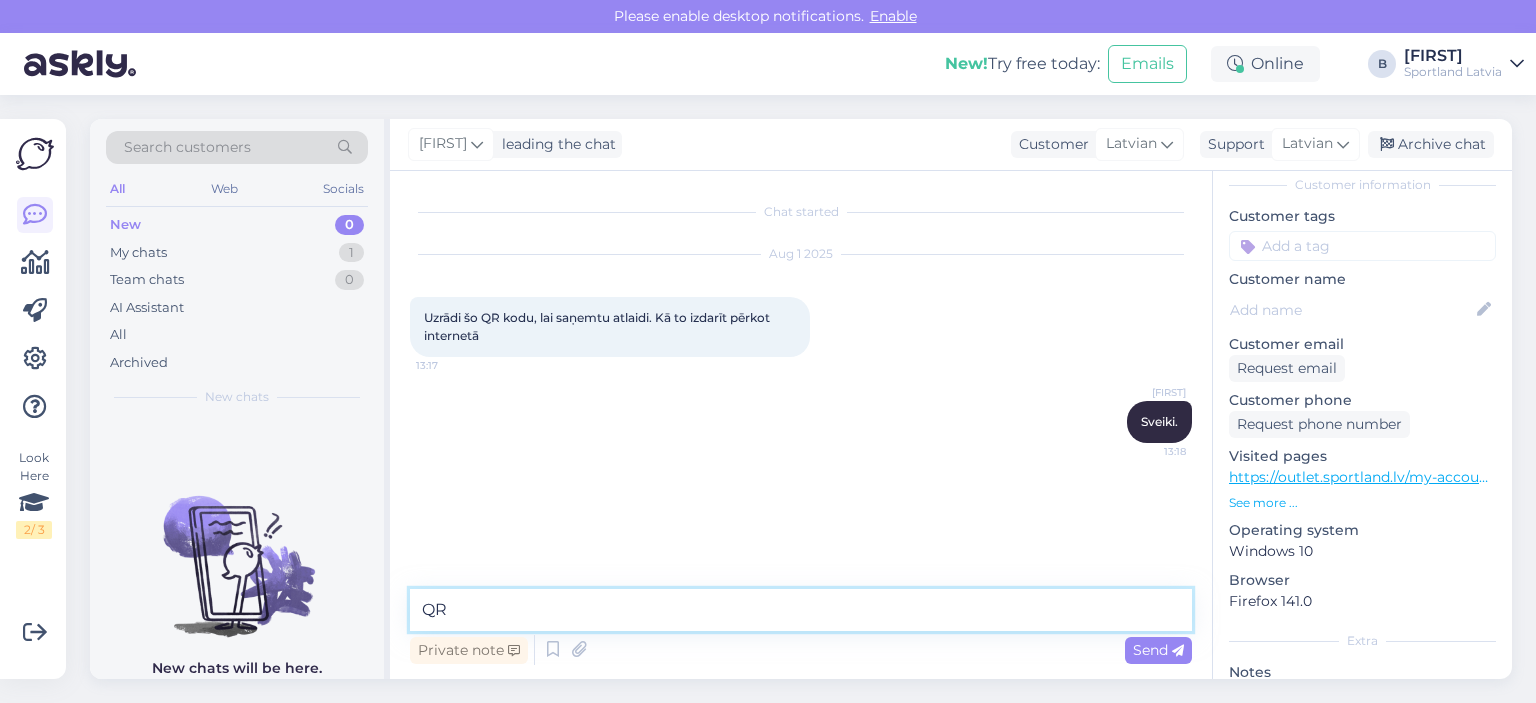 type on "Q" 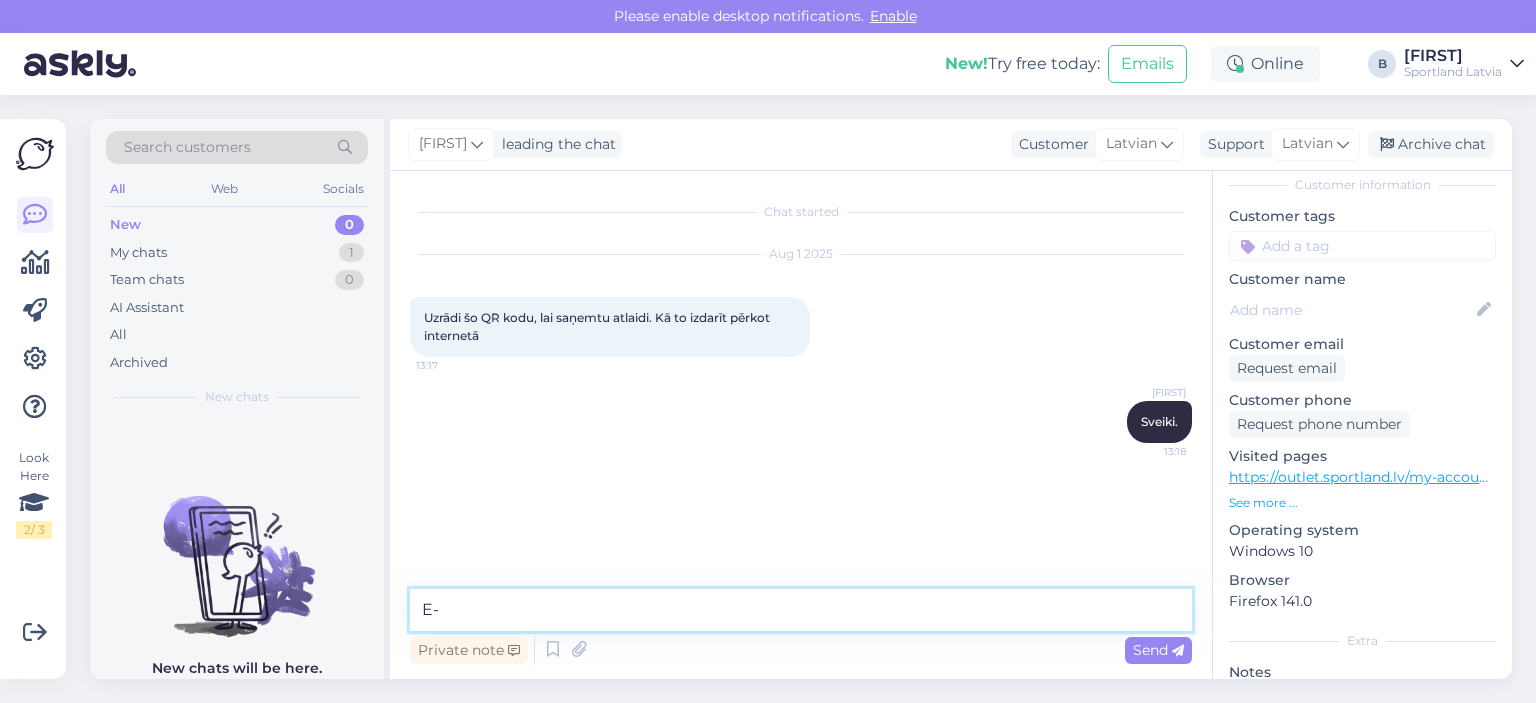 type on "E" 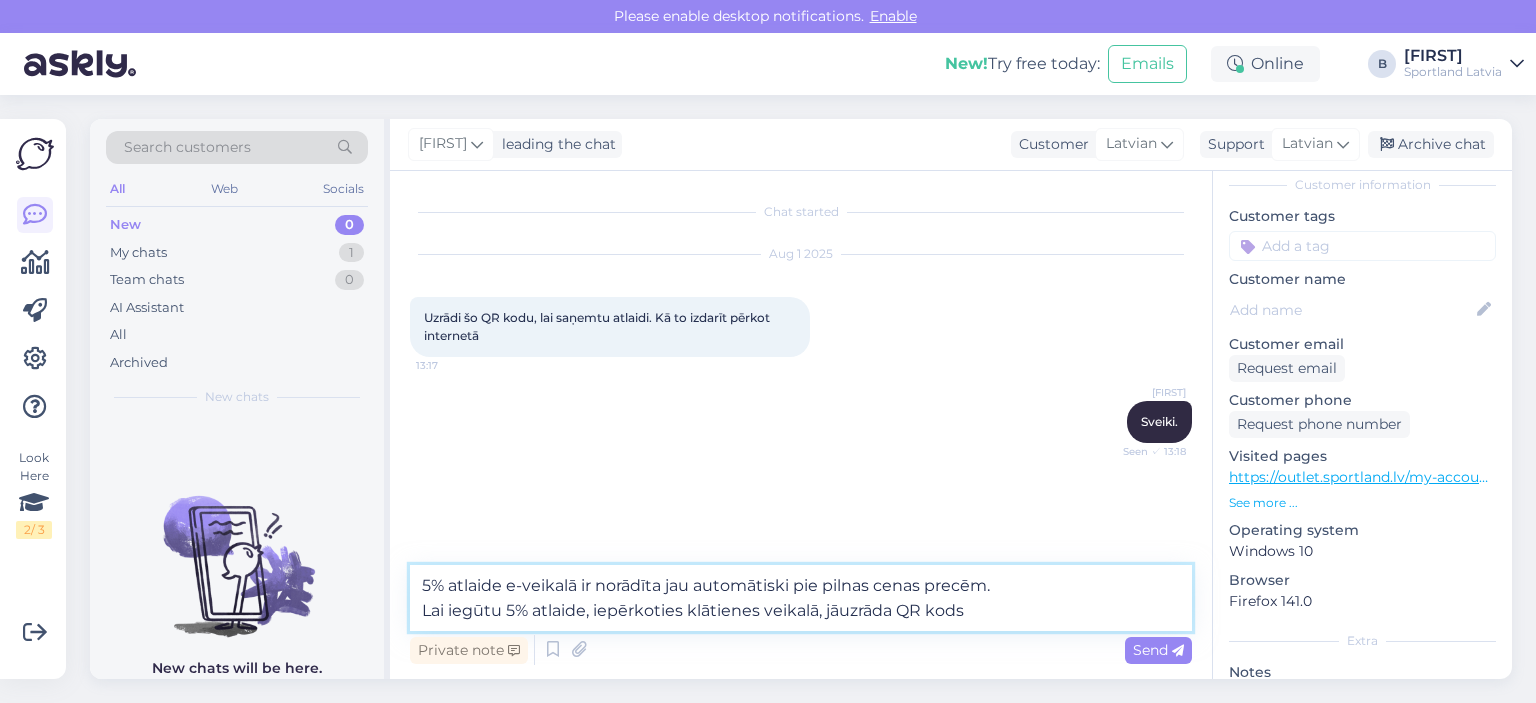 type on "5% atlaide e-veikalā ir norādīta jau automātiski pie pilnas cenas precēm.
Lai iegūtu 5% atlaide, iepērkoties klātienes veikalā, jāuzrāda QR kods." 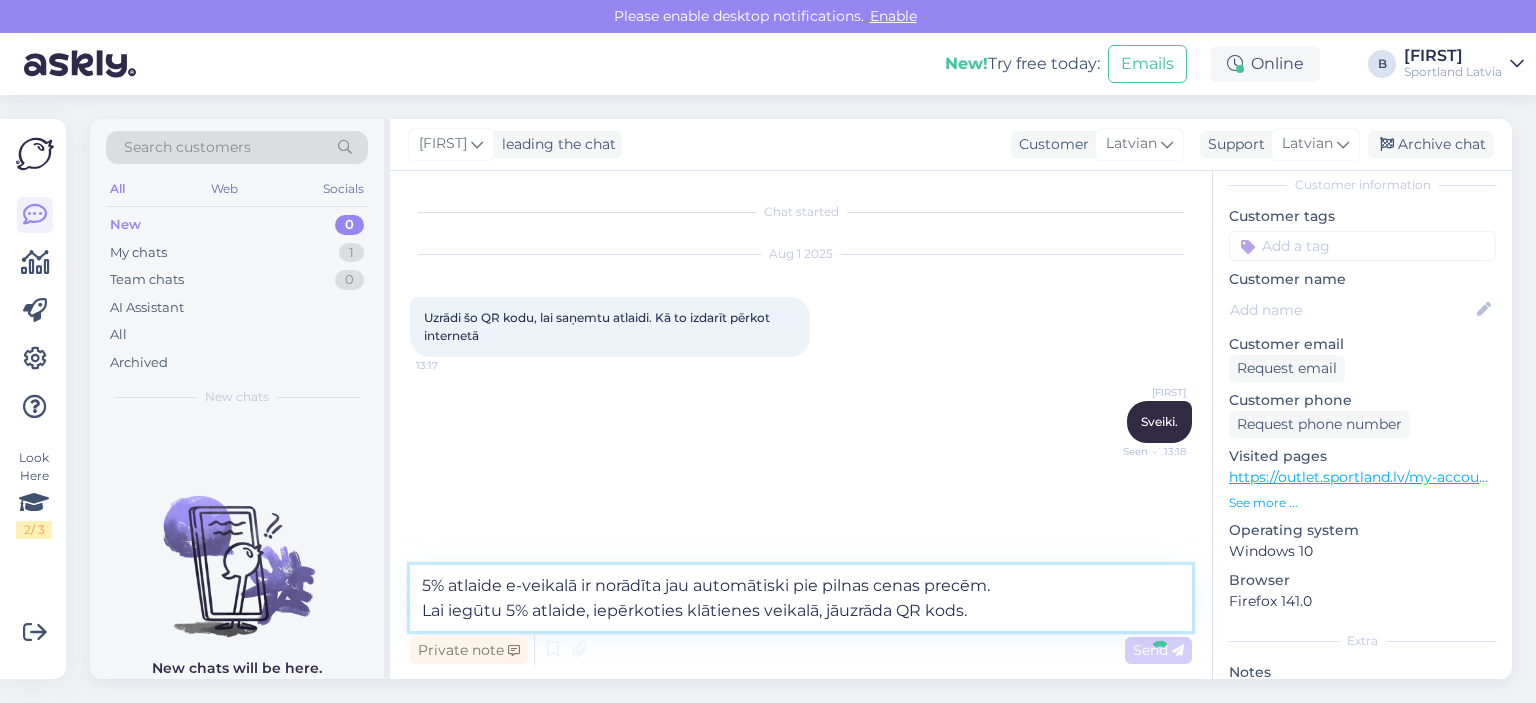 type 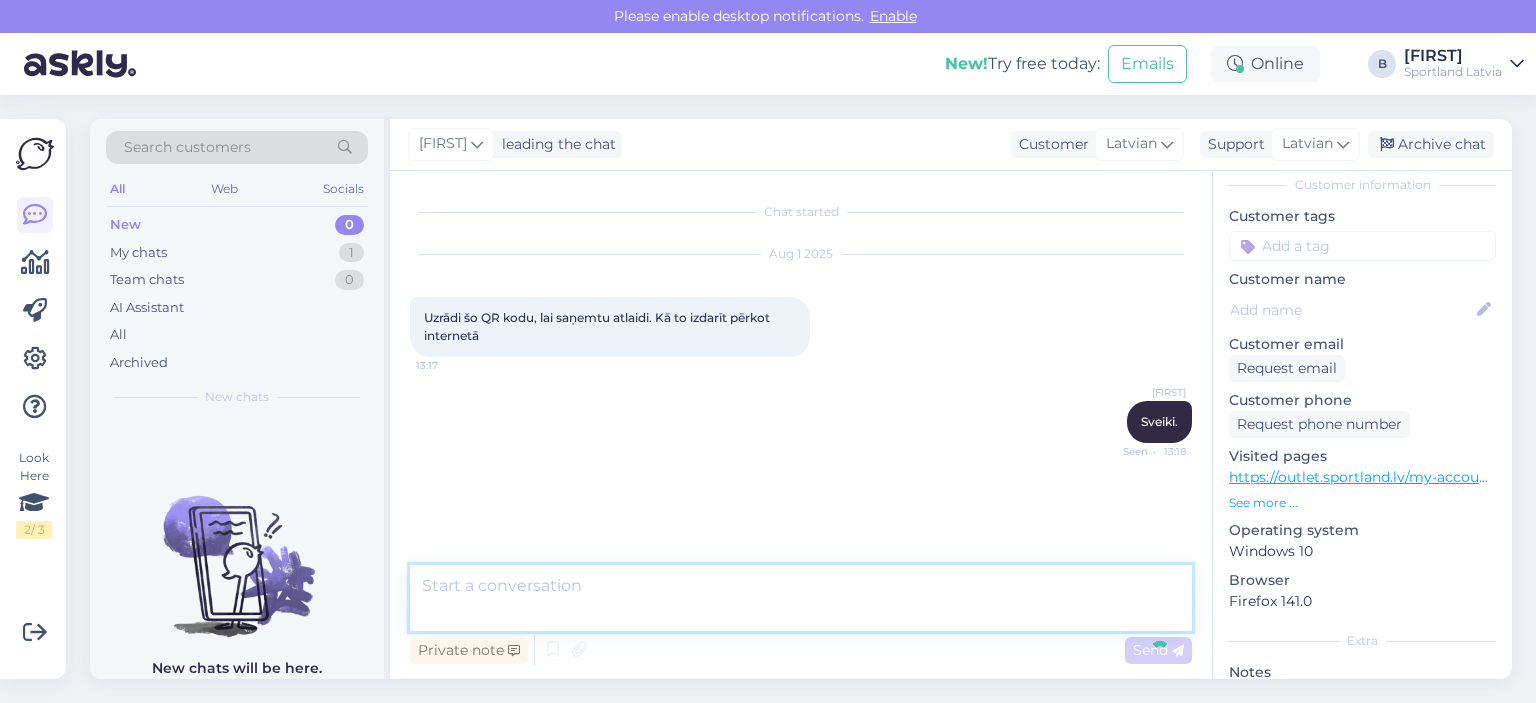 scroll, scrollTop: 34, scrollLeft: 0, axis: vertical 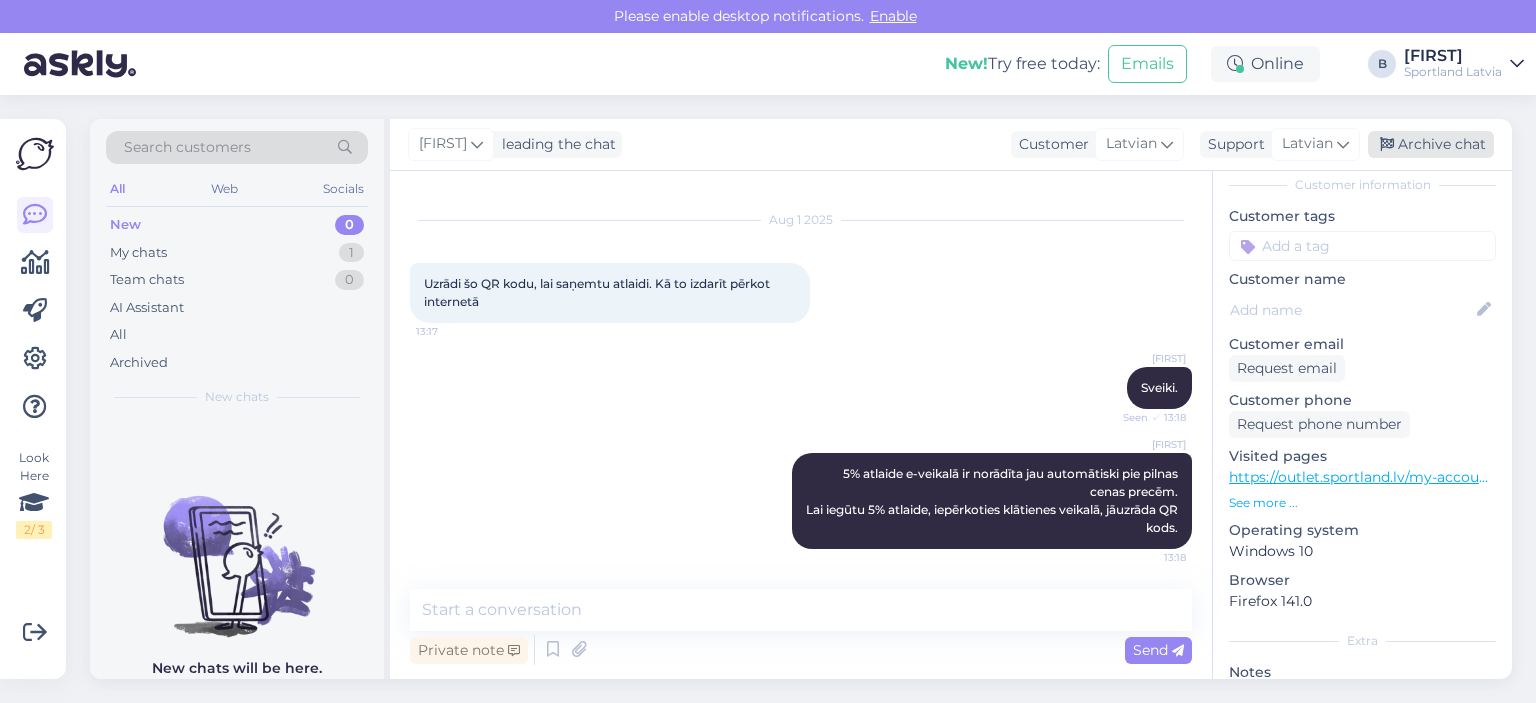 click on "Archive chat" at bounding box center [1431, 144] 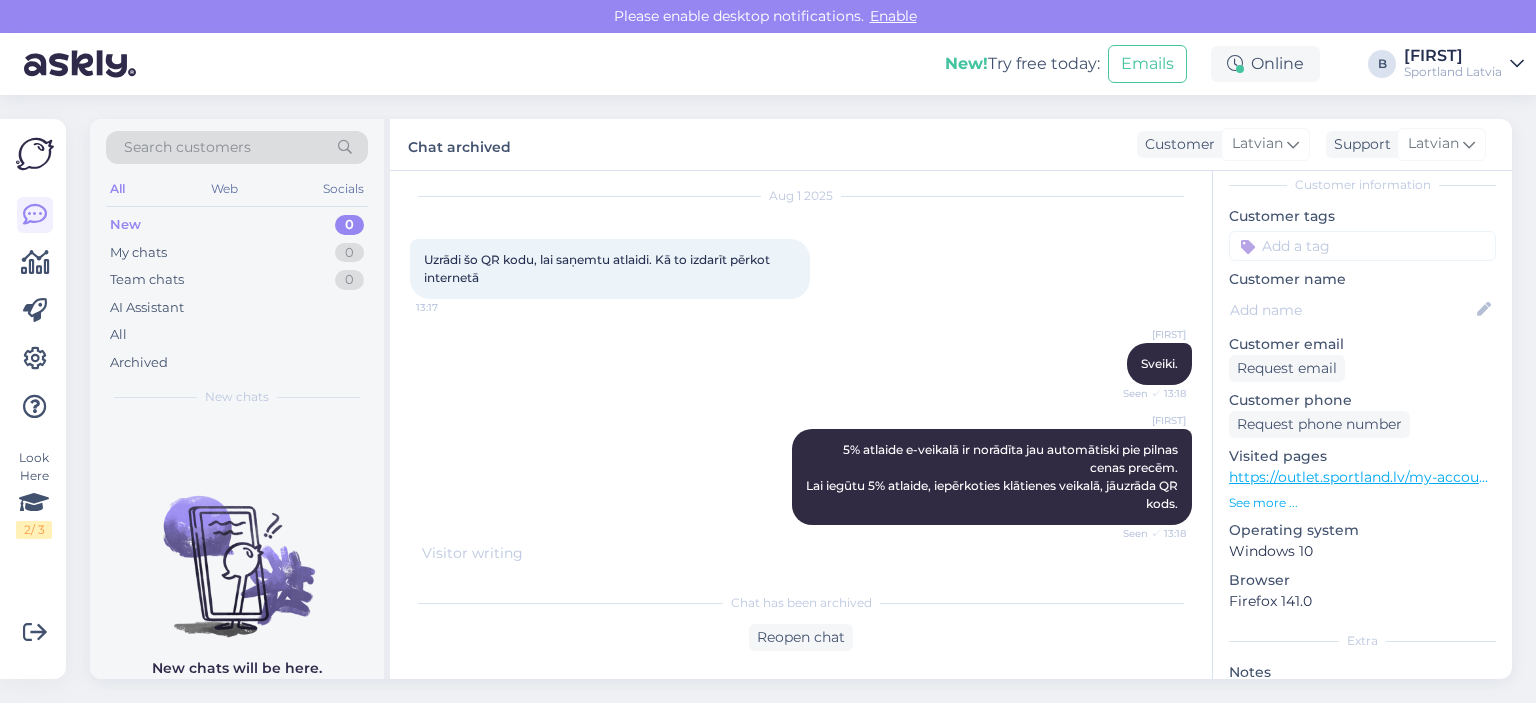 scroll, scrollTop: 126, scrollLeft: 0, axis: vertical 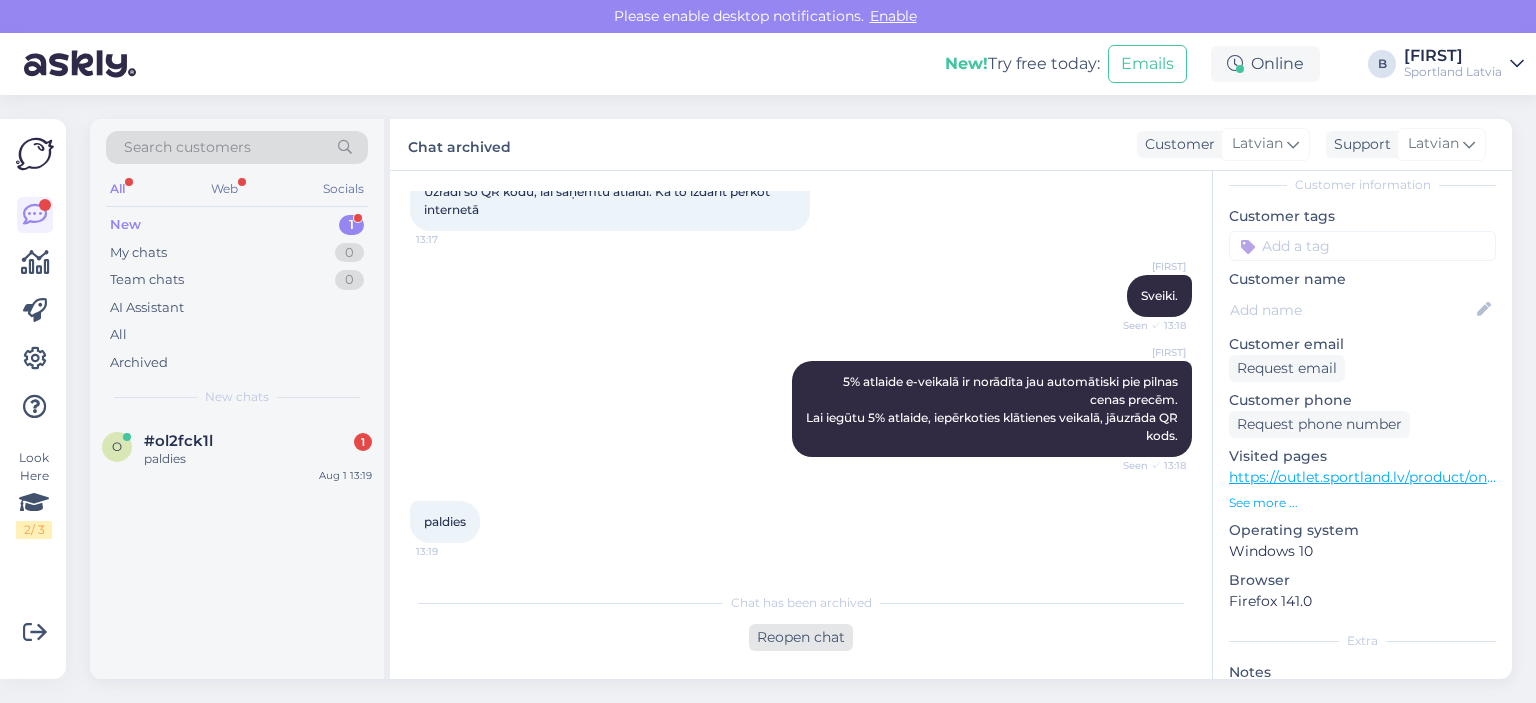 click on "Reopen chat" at bounding box center (801, 637) 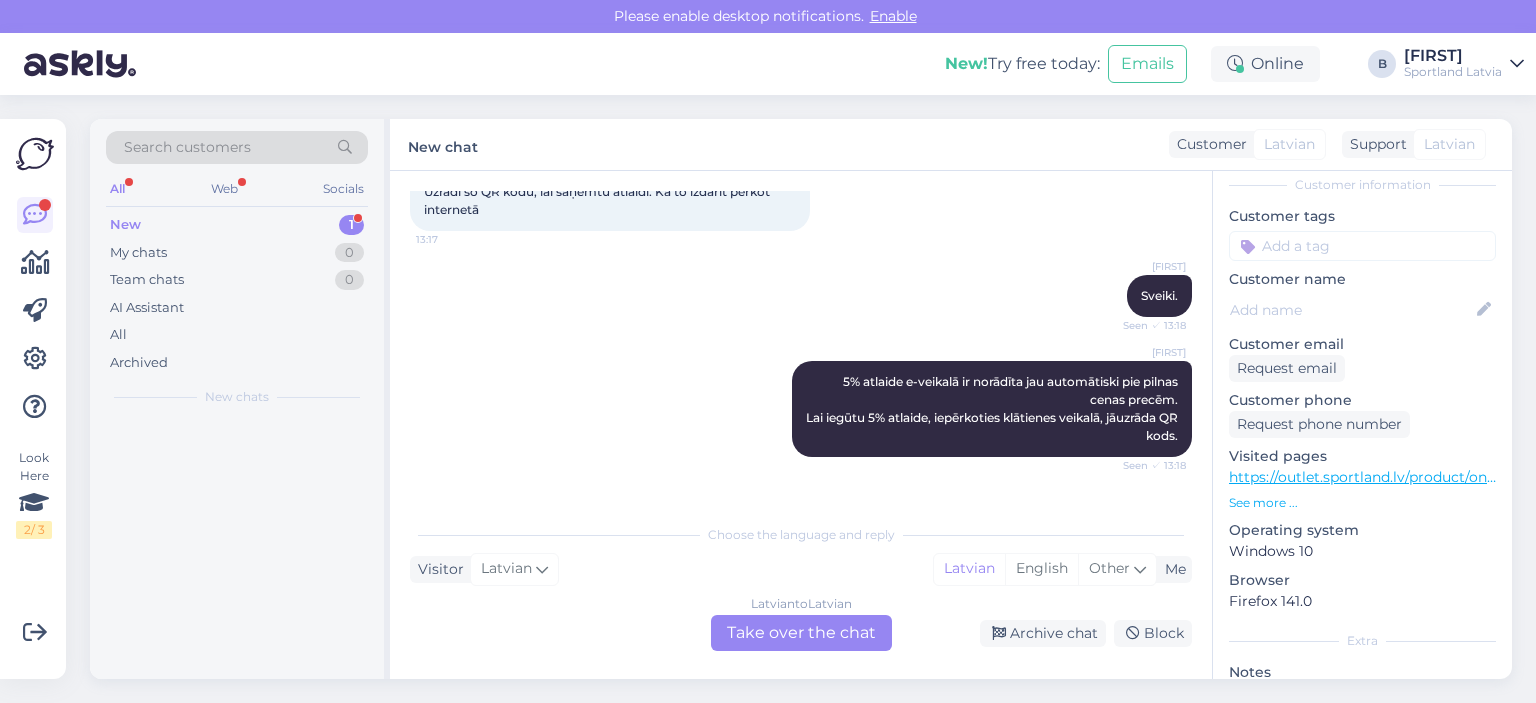 scroll, scrollTop: 148, scrollLeft: 0, axis: vertical 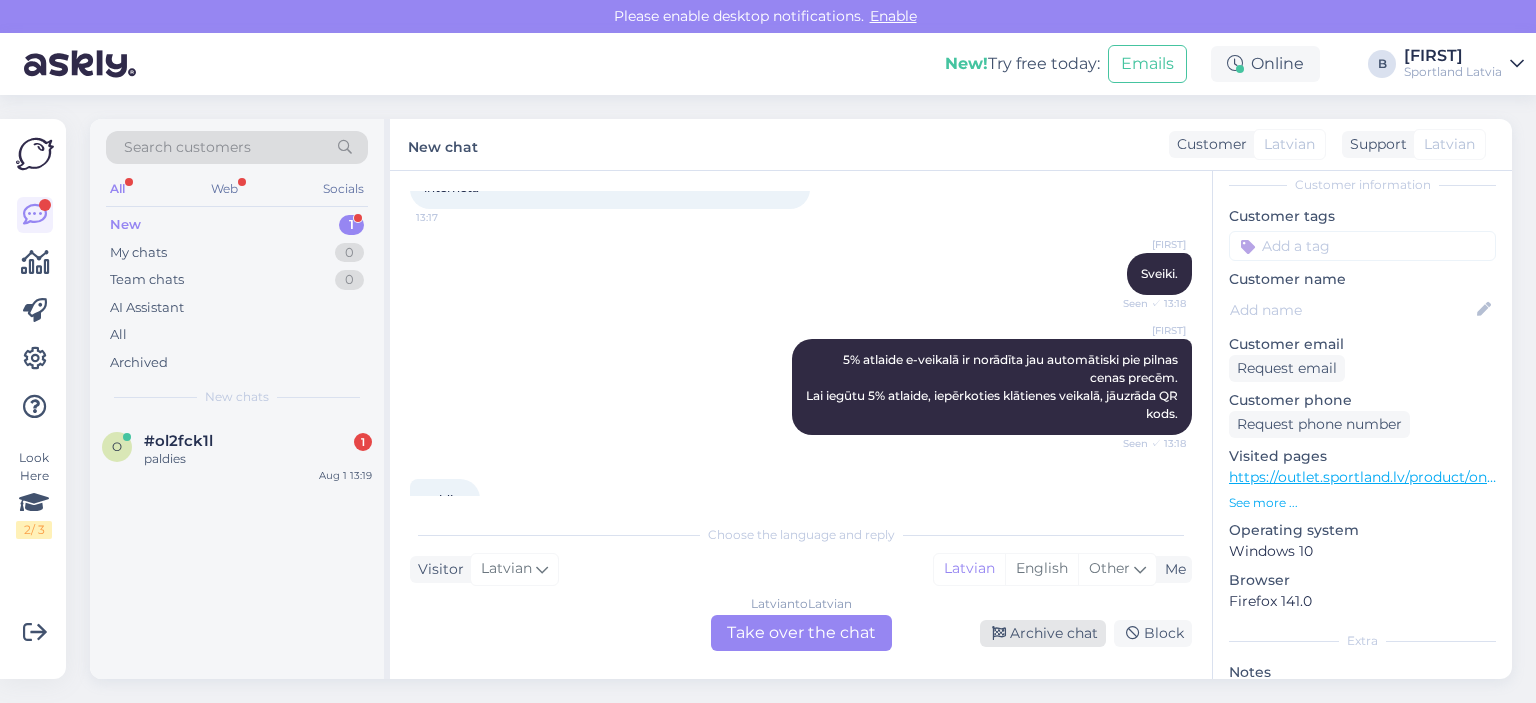 click on "Archive chat" at bounding box center (1043, 633) 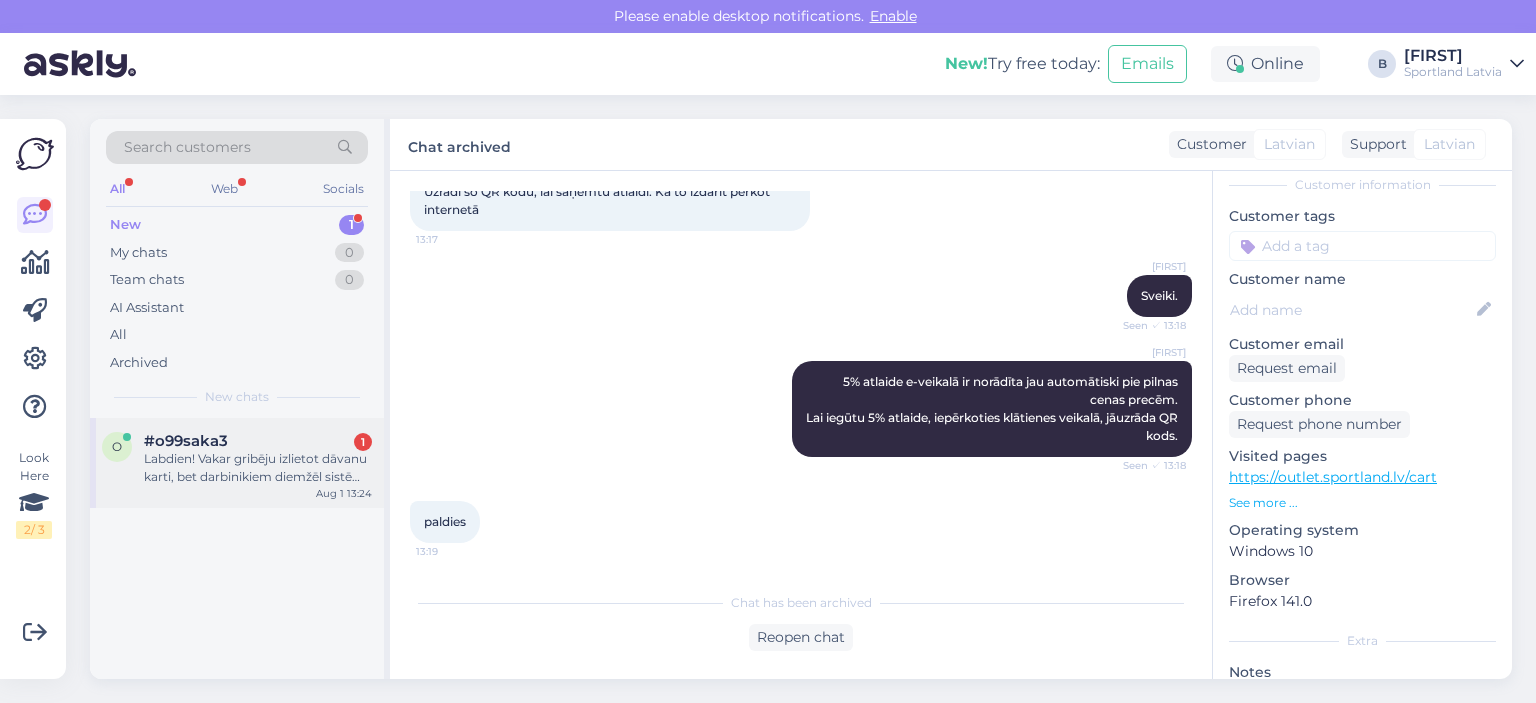 click on "#o99saka3 1" at bounding box center [258, 441] 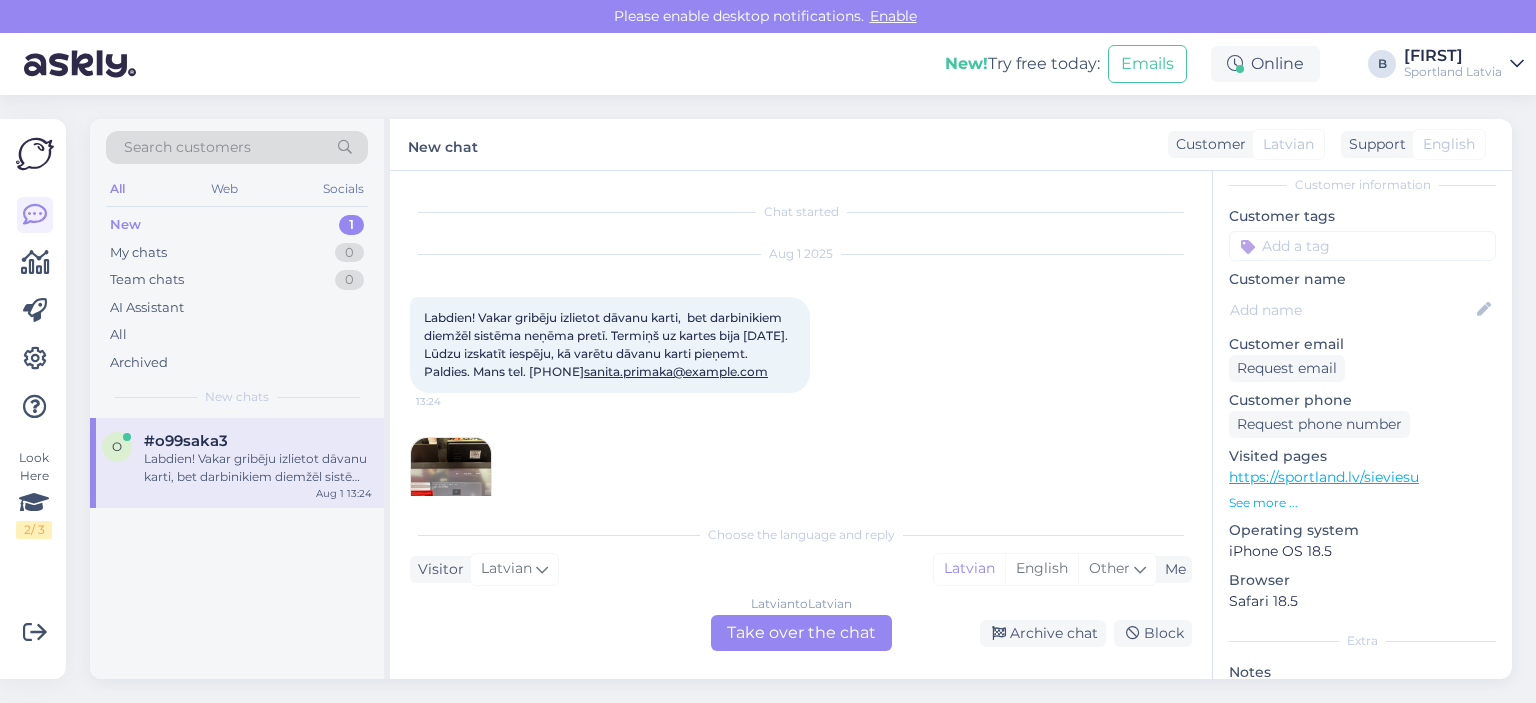 scroll, scrollTop: 42, scrollLeft: 0, axis: vertical 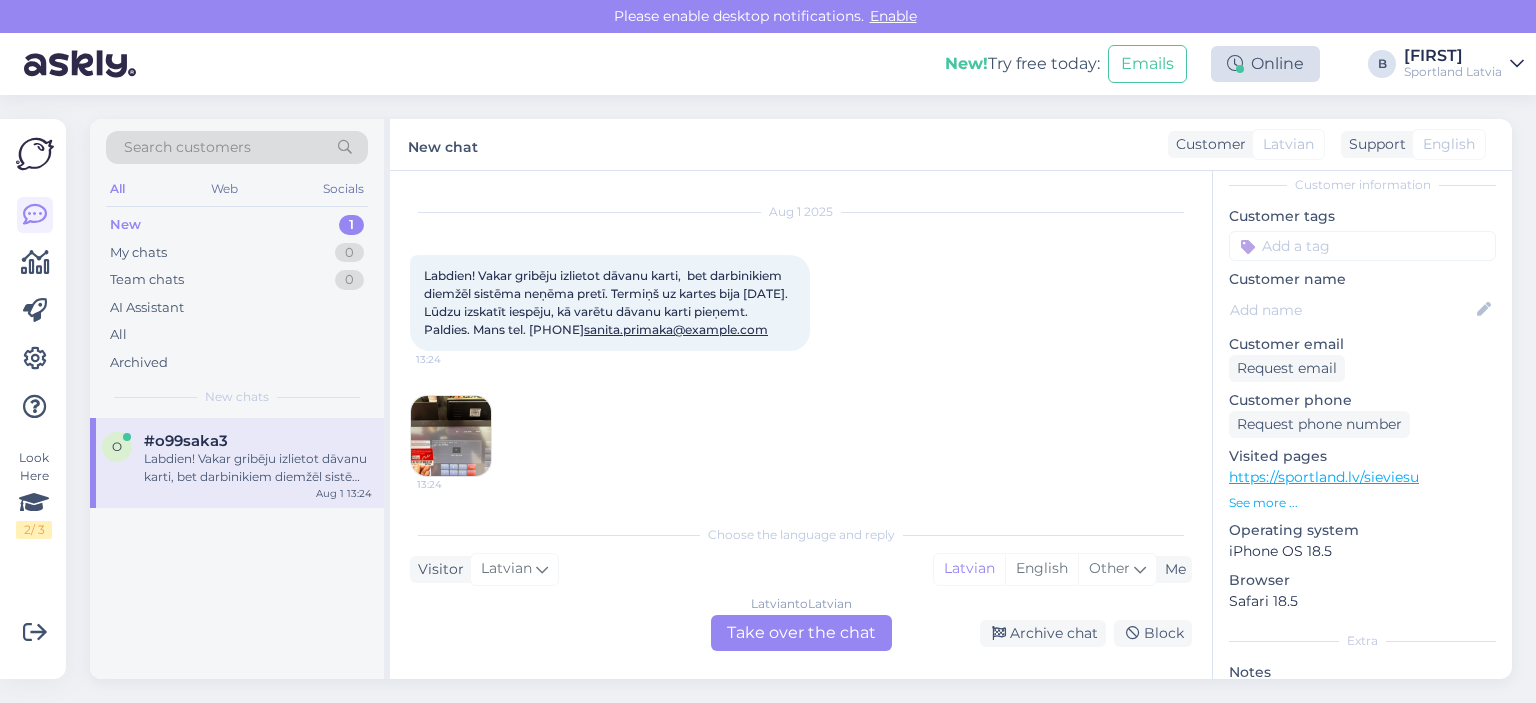 click on "Online" at bounding box center [1265, 64] 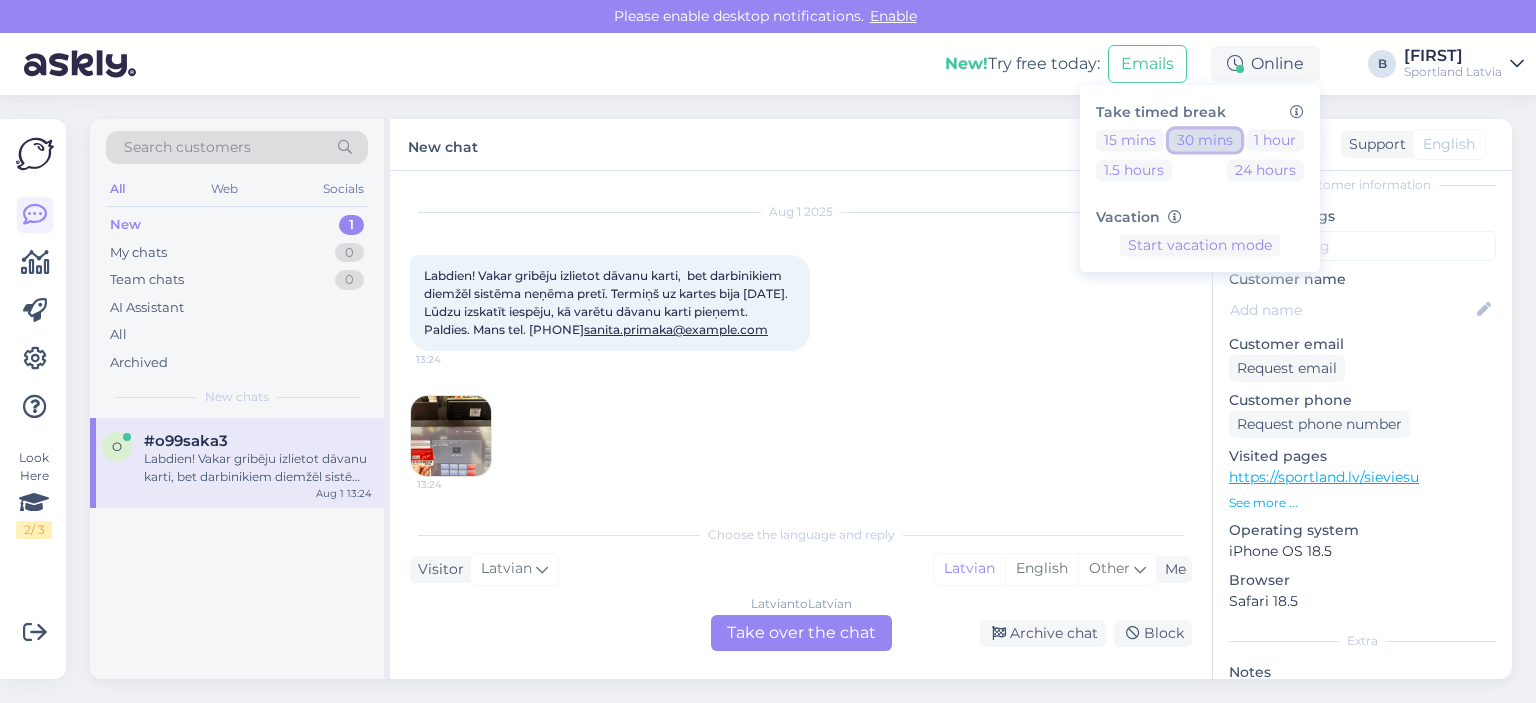 click on "30 mins" at bounding box center [1205, 140] 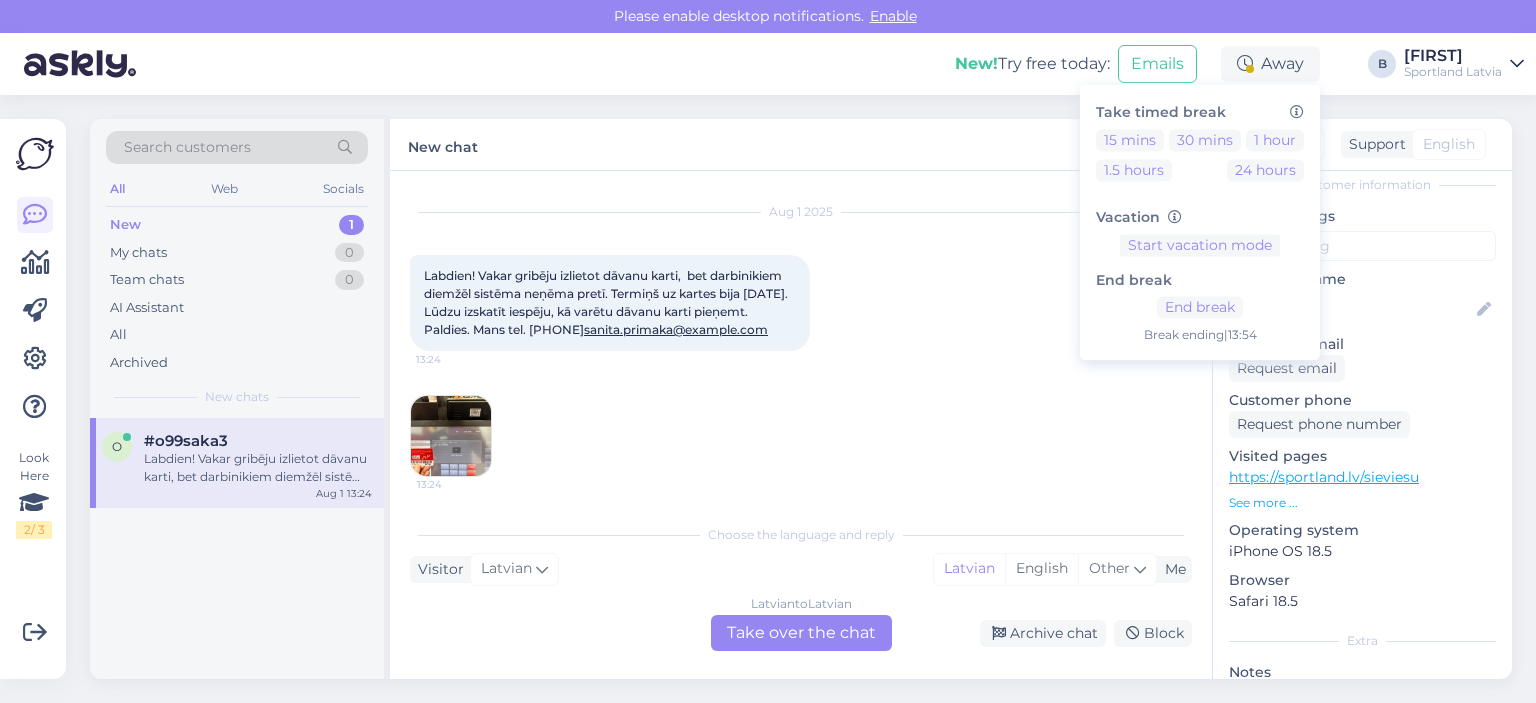 click on "Aug 1 2025 Labdien! Vakar gribēju izlietot dāvanu karti,  bet darbinikiem diemžēl sistēma neņēma pretī. Termiņš uz kartes bija 31.07.2025. Lūdzu izskatīt iespēju, kā varētu dāvanu karti pieņemt. Paldies. Mans tel. 27874590  sanita.primaka@example.com 13:24  13:24" at bounding box center [801, 345] 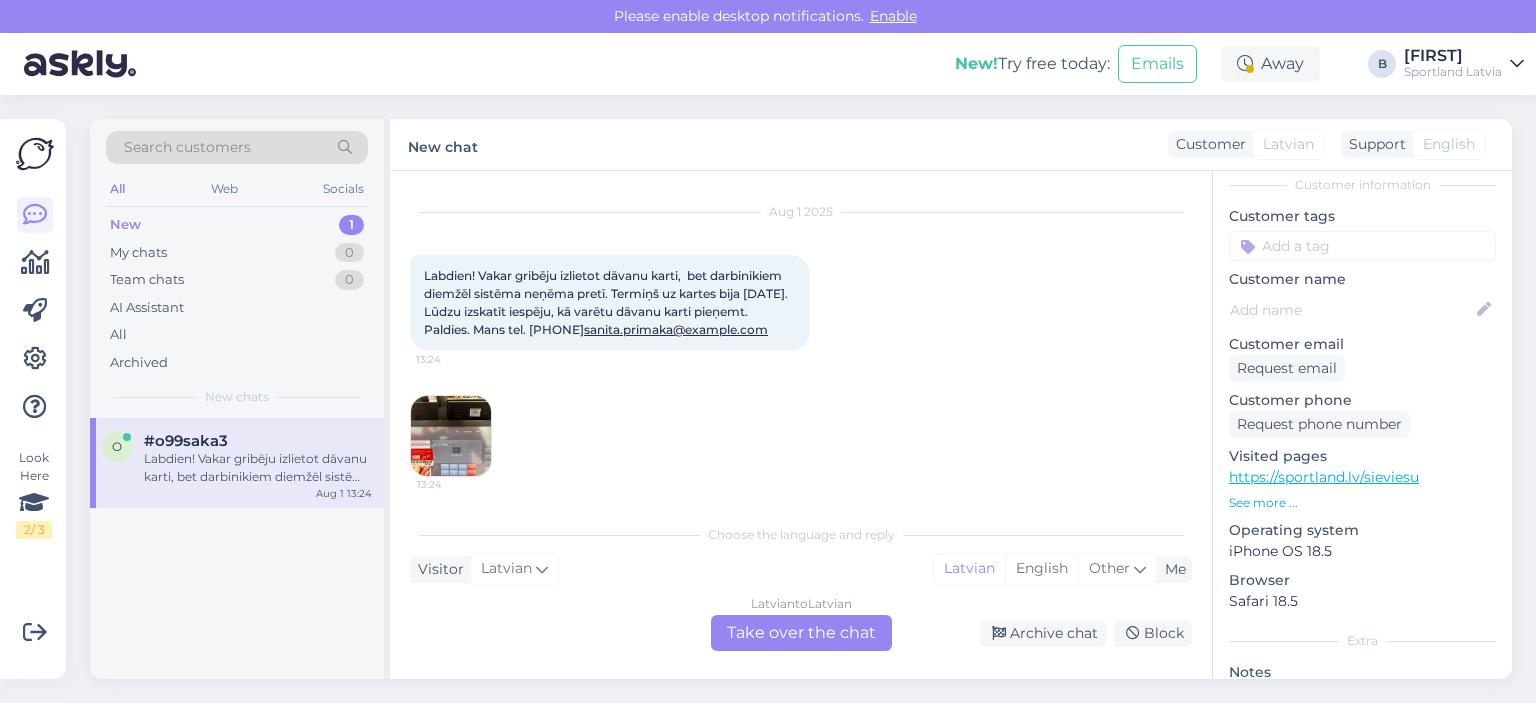 click at bounding box center [451, 436] 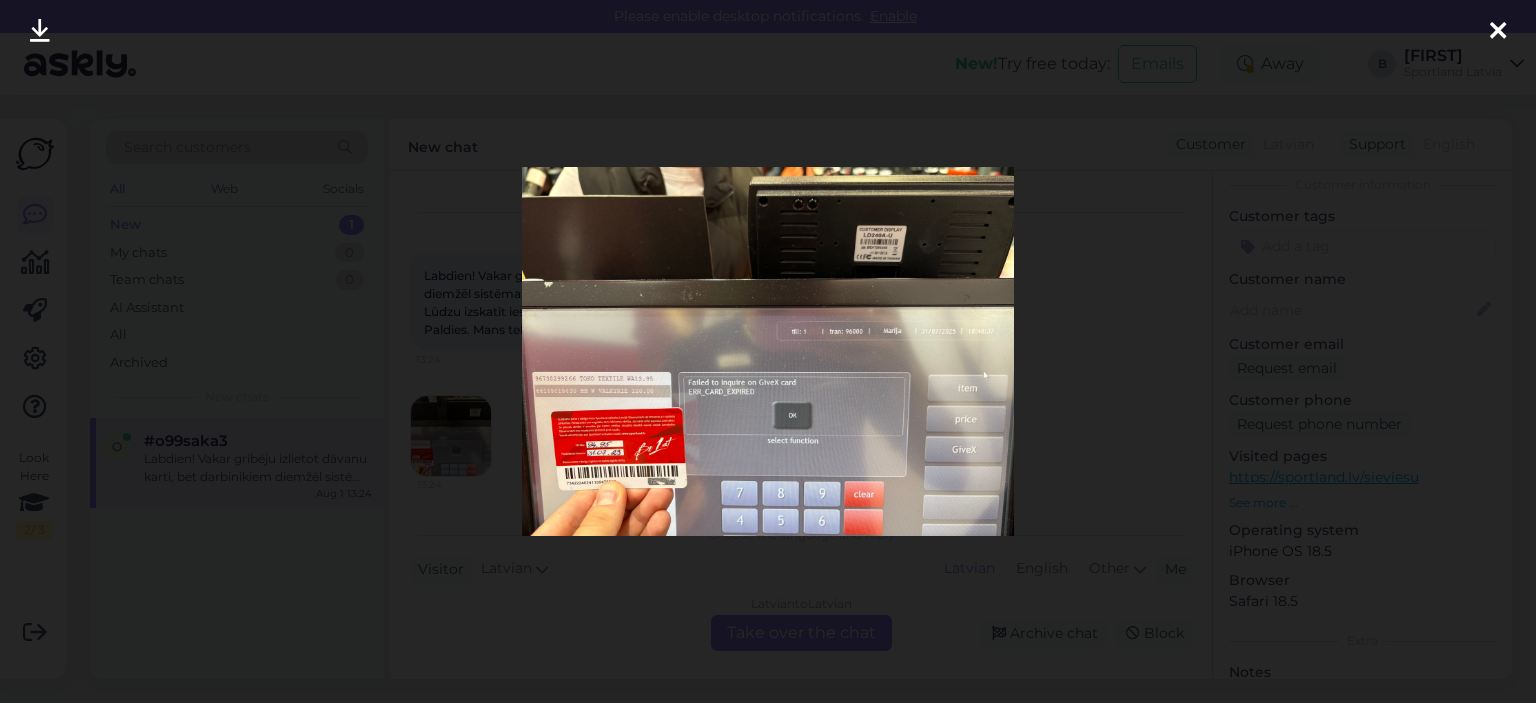 click at bounding box center (768, 351) 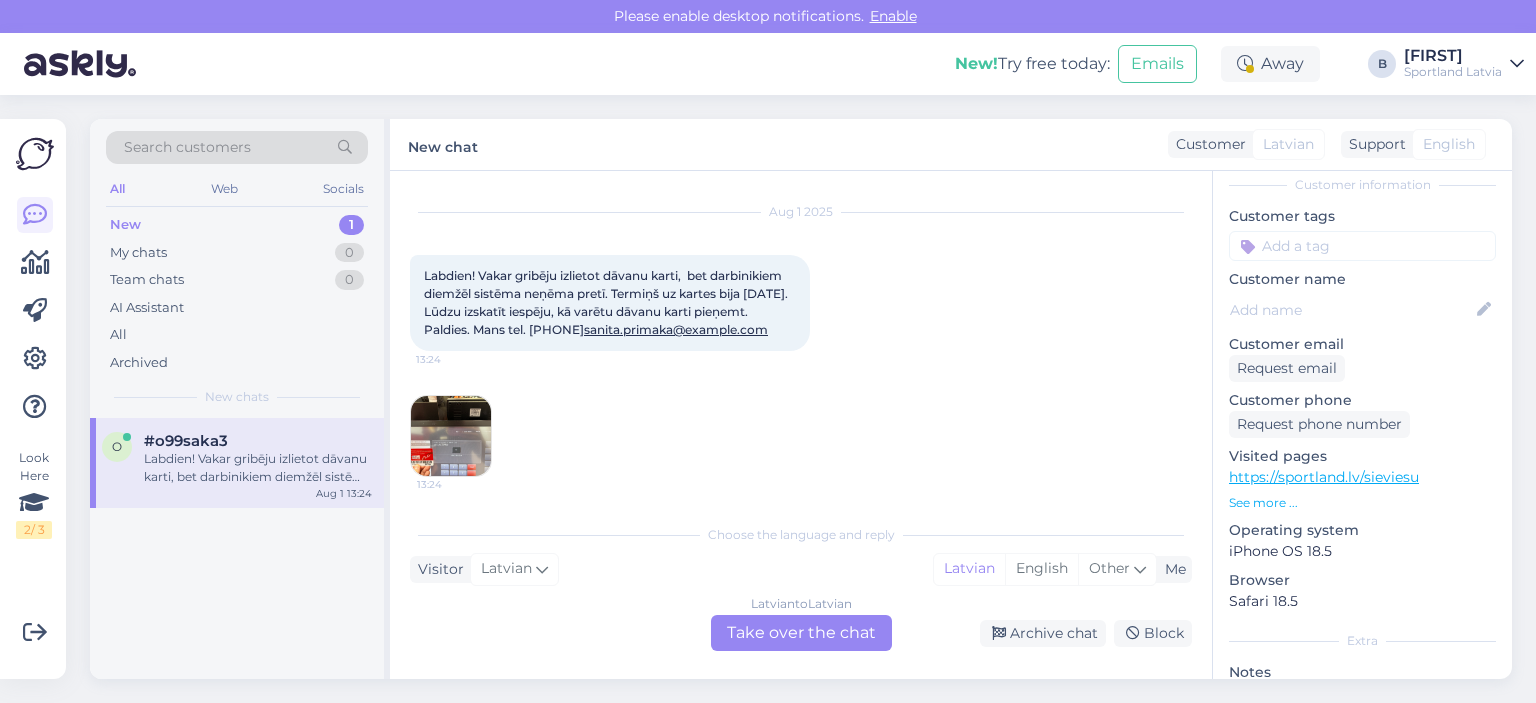 click on "Latvian  to  Latvian Take over the chat" at bounding box center (801, 633) 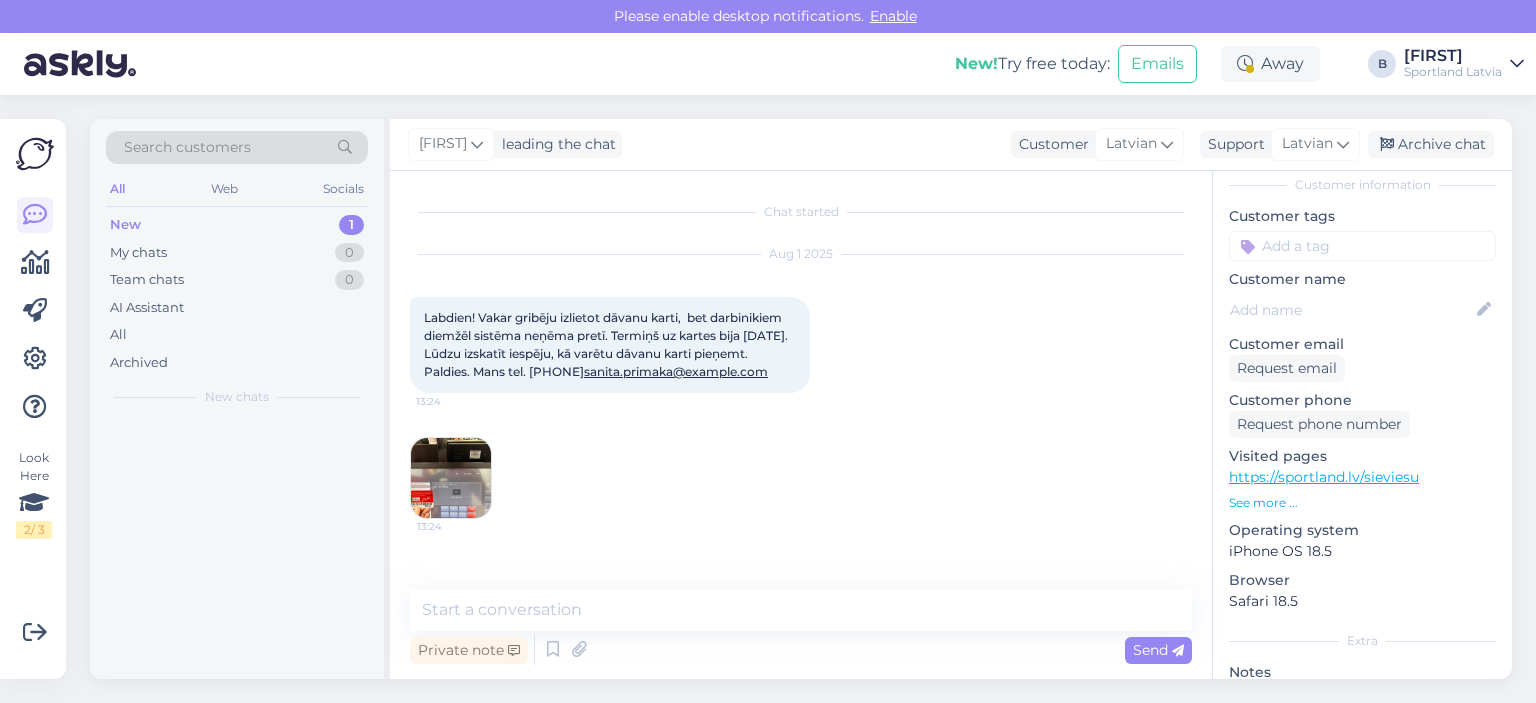 scroll, scrollTop: 0, scrollLeft: 0, axis: both 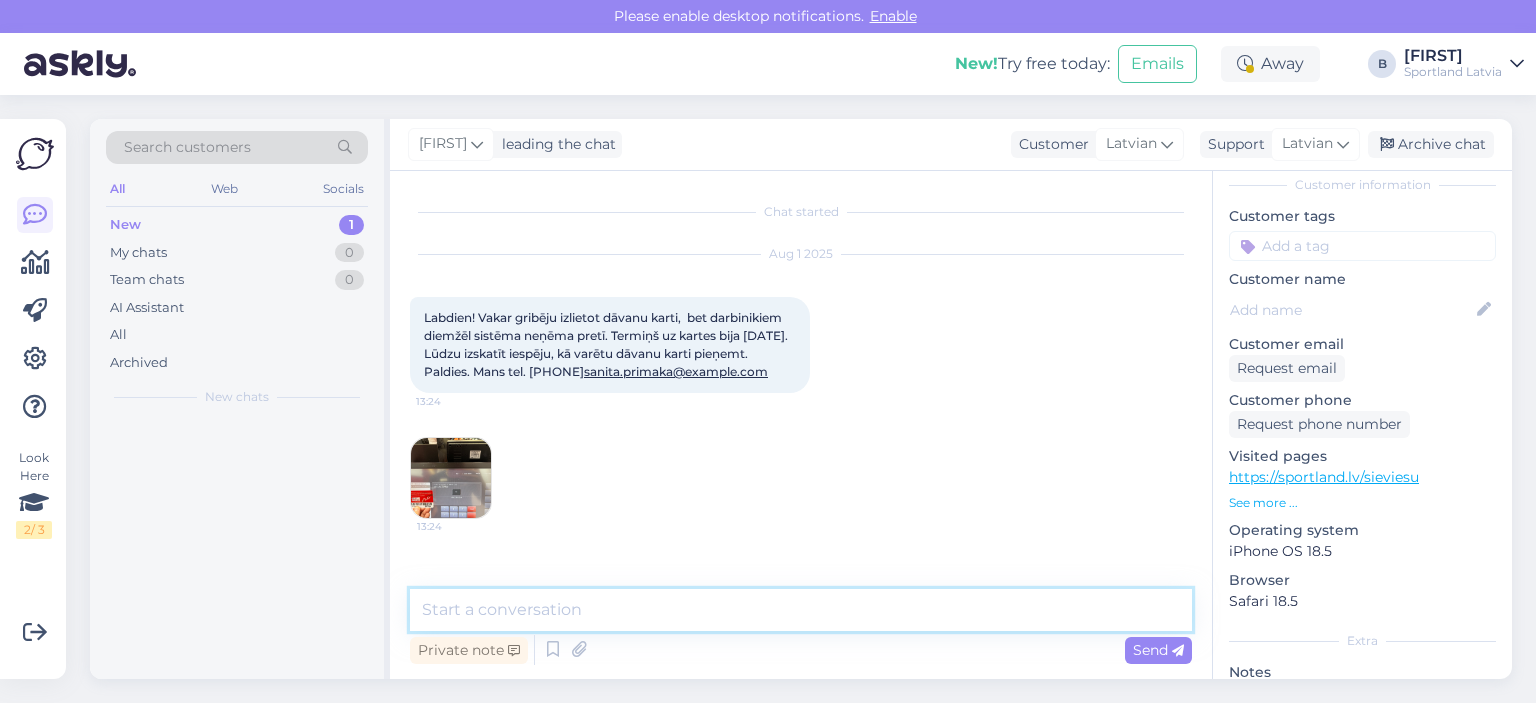click at bounding box center (801, 610) 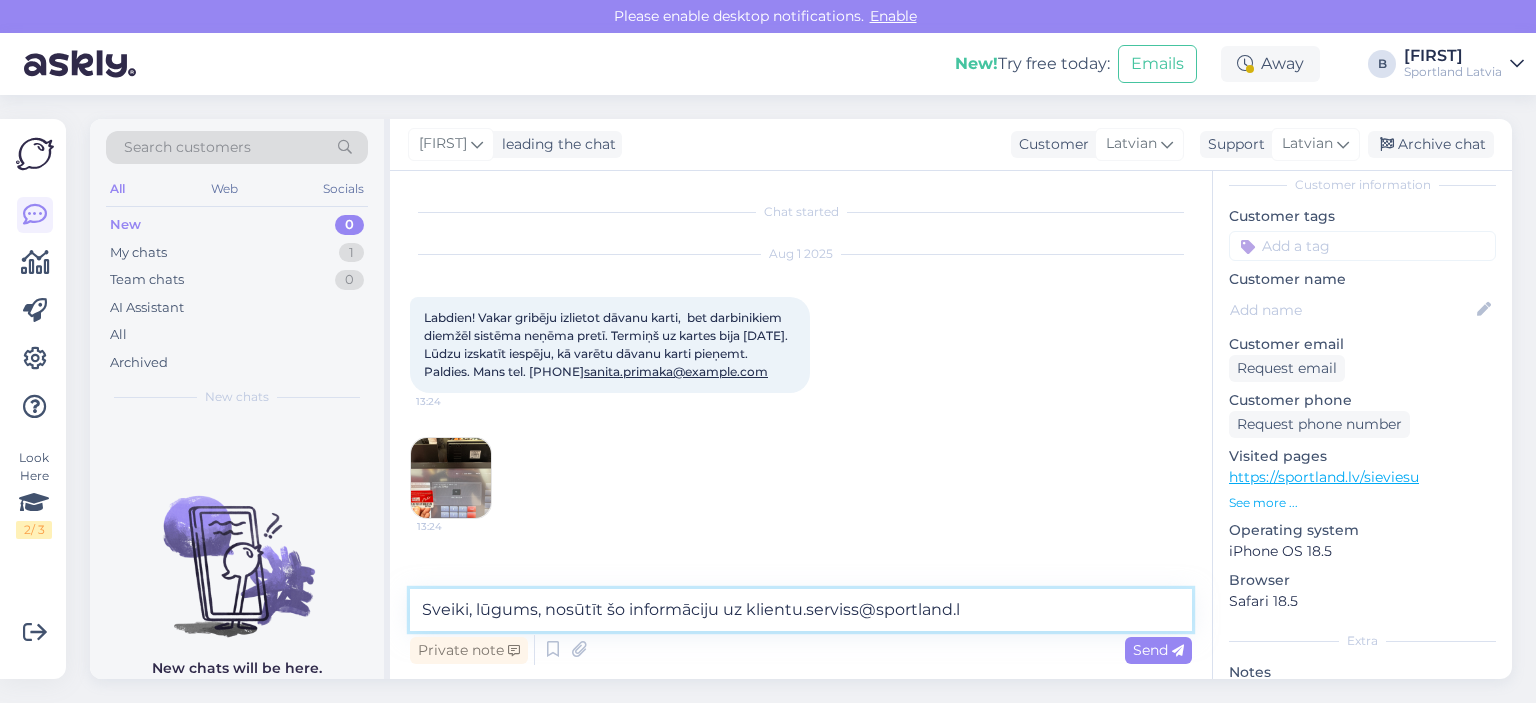 type on "Sveiki, lūgums, nosūtīt šo informāciju uz klientu.serviss@example.com" 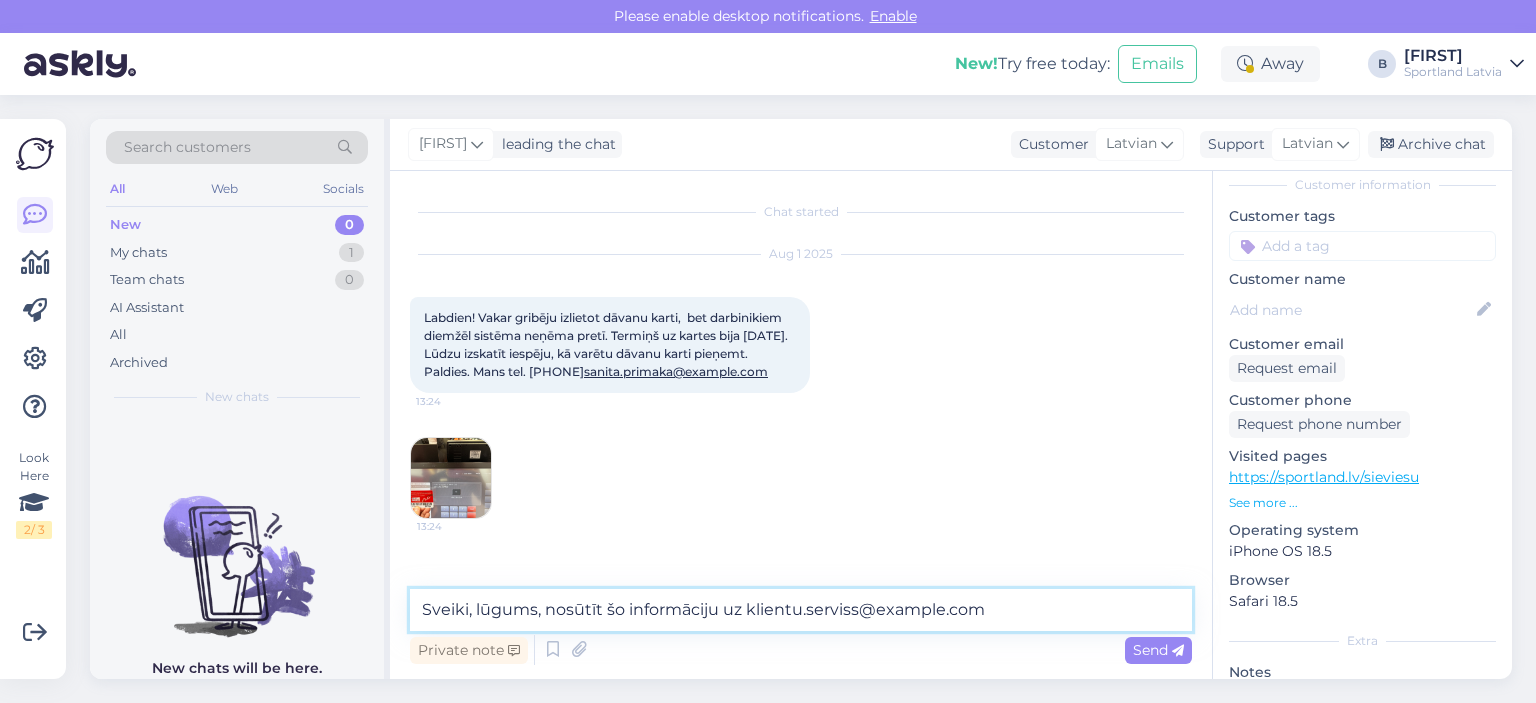 type 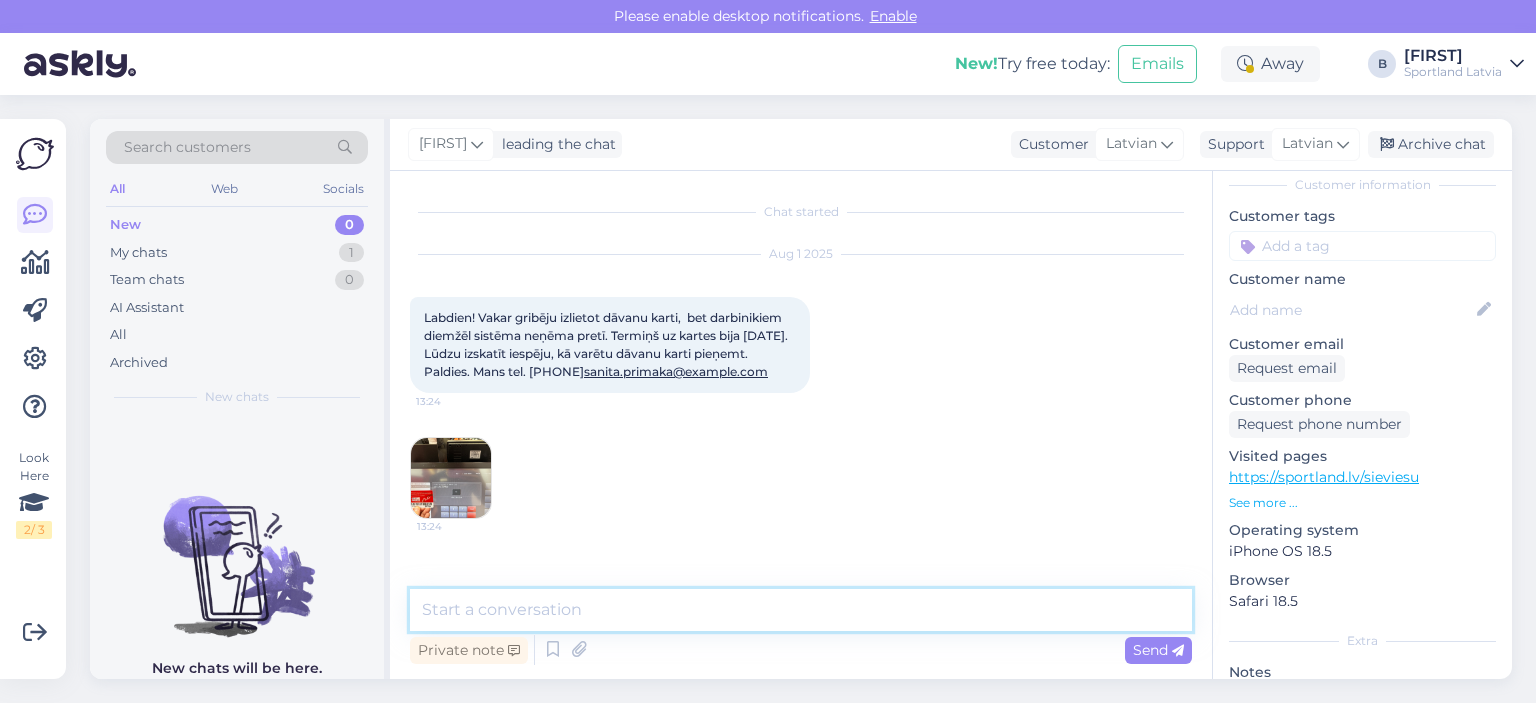 scroll, scrollTop: 92, scrollLeft: 0, axis: vertical 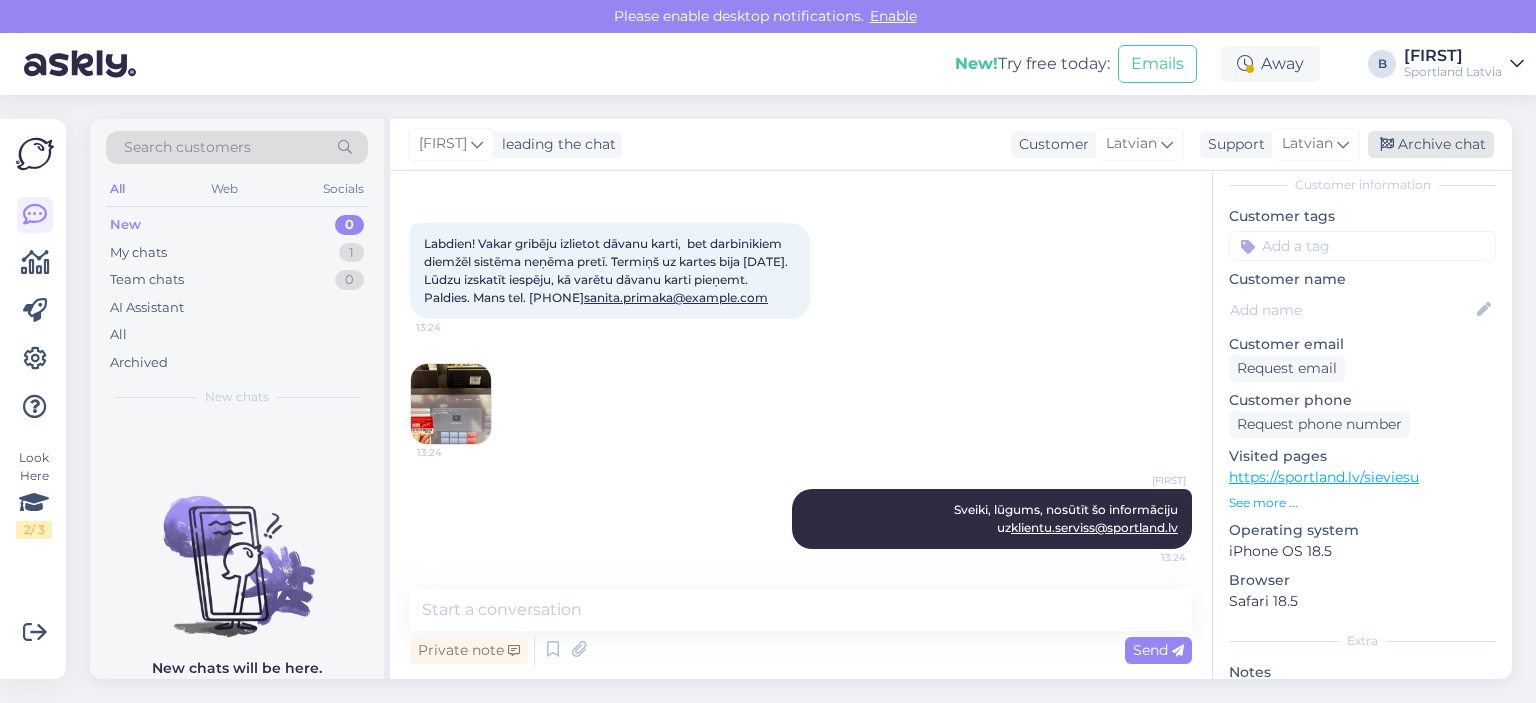click on "Archive chat" at bounding box center [1431, 144] 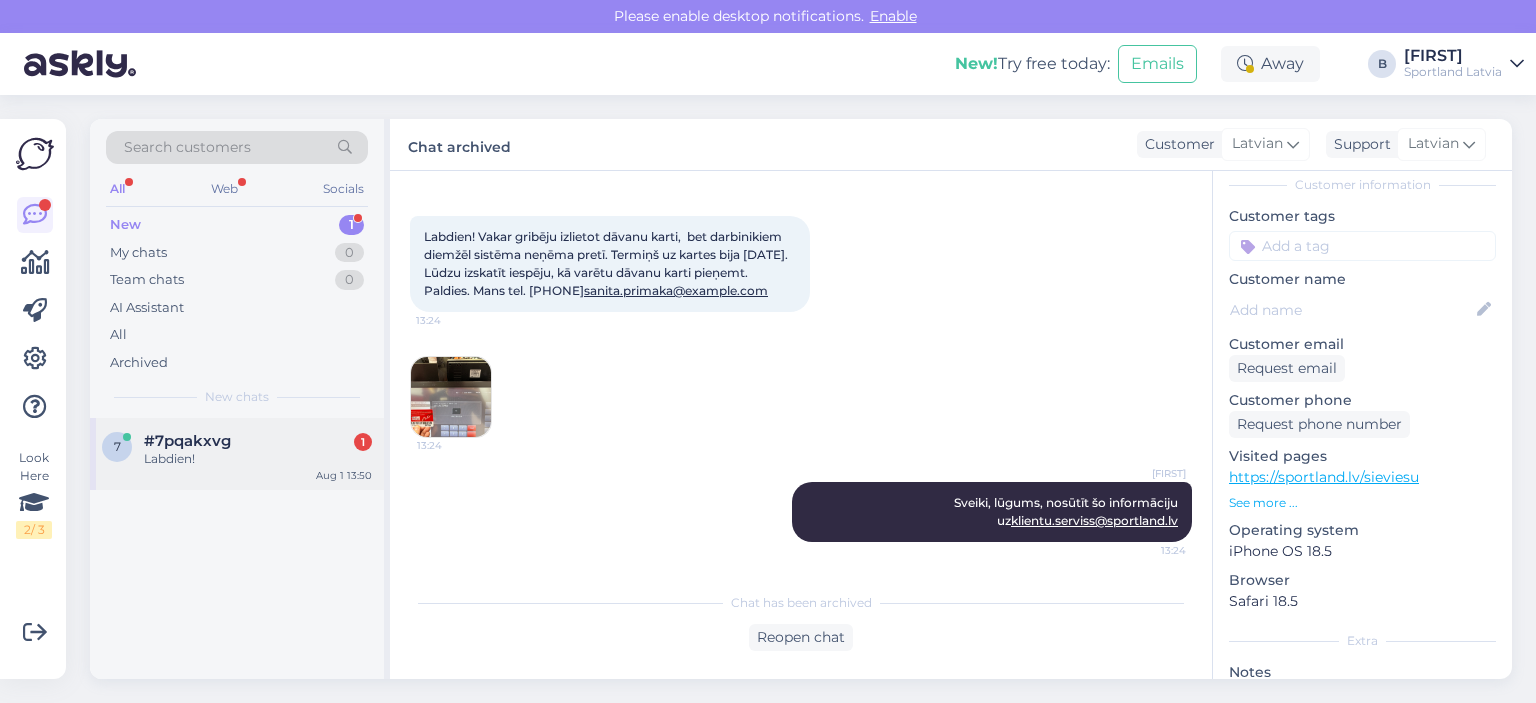 click on "Labdien!" at bounding box center [258, 459] 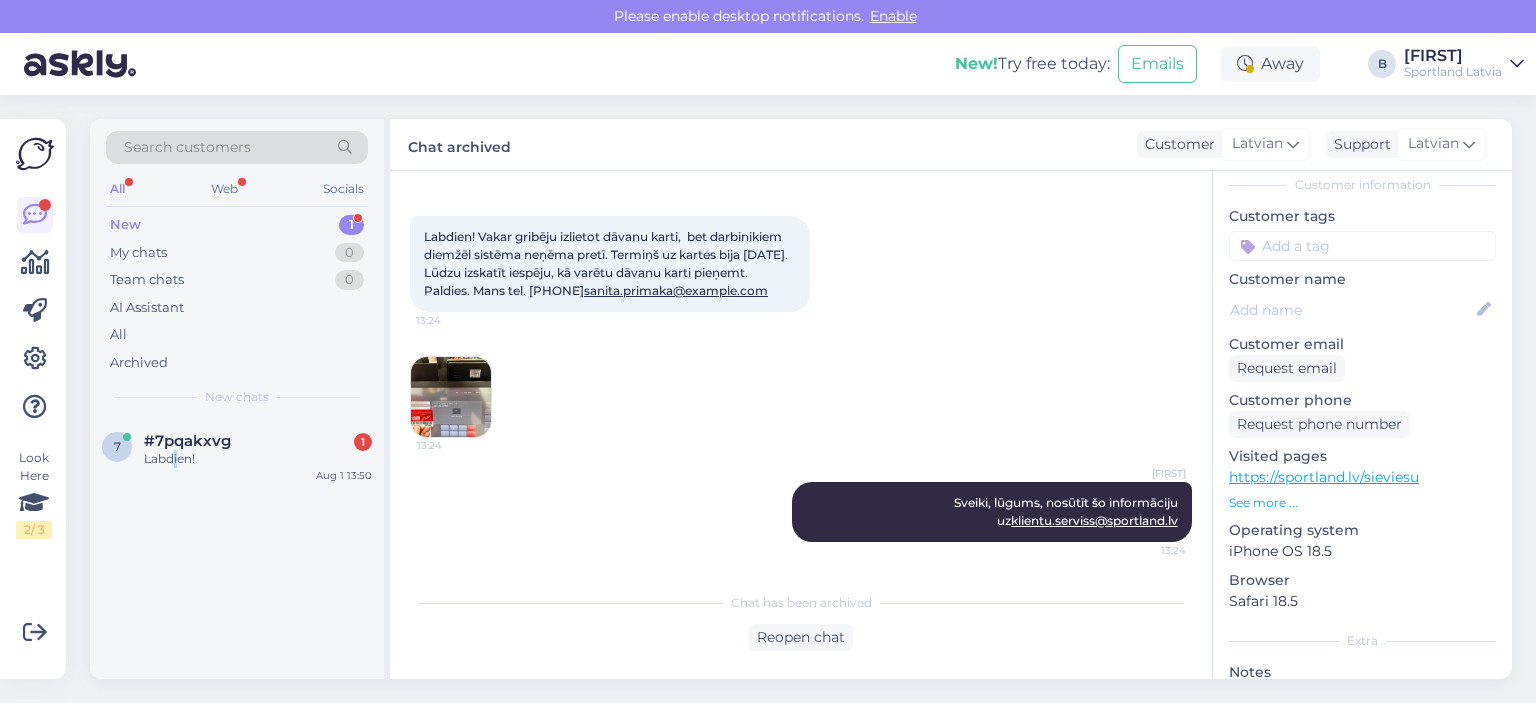 scroll, scrollTop: 0, scrollLeft: 0, axis: both 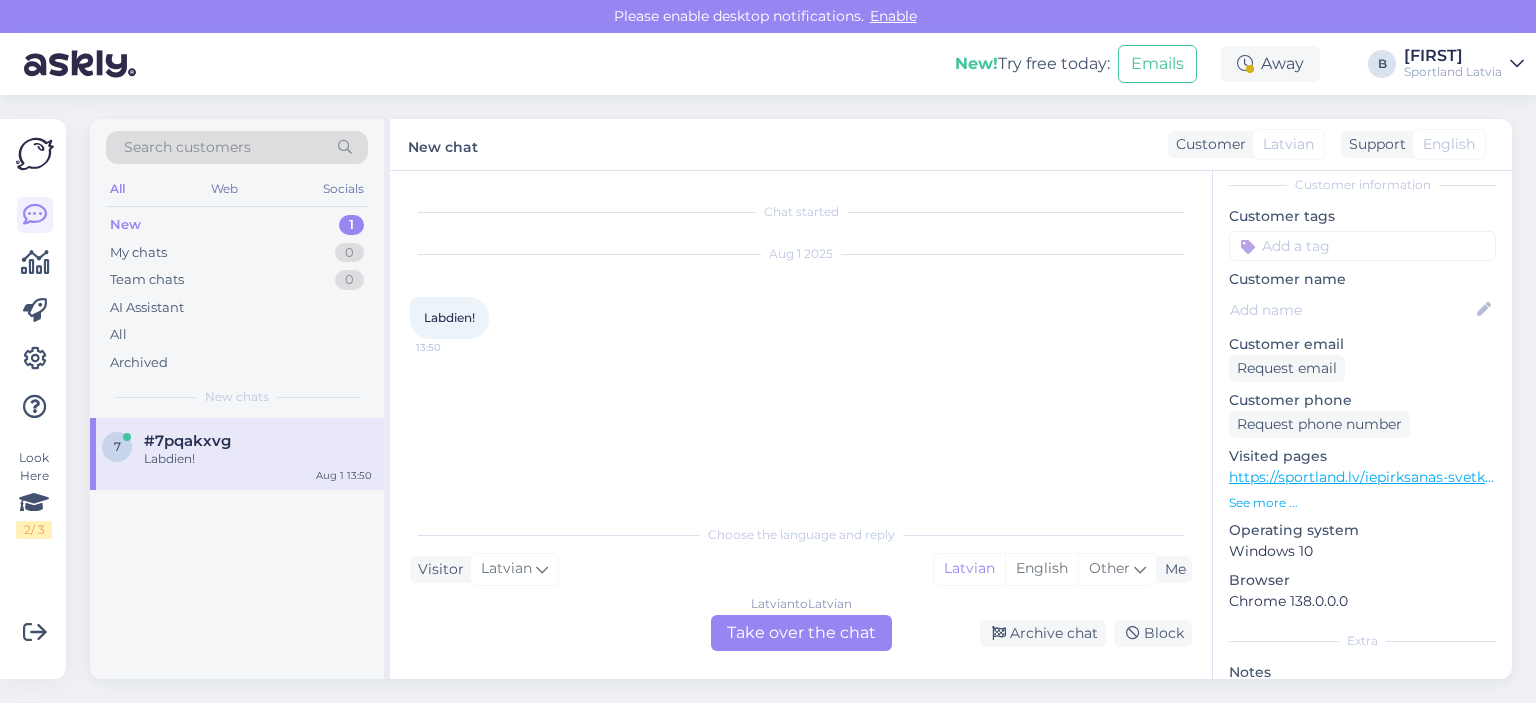 click on "Latvian  to  Latvian Take over the chat" at bounding box center (801, 633) 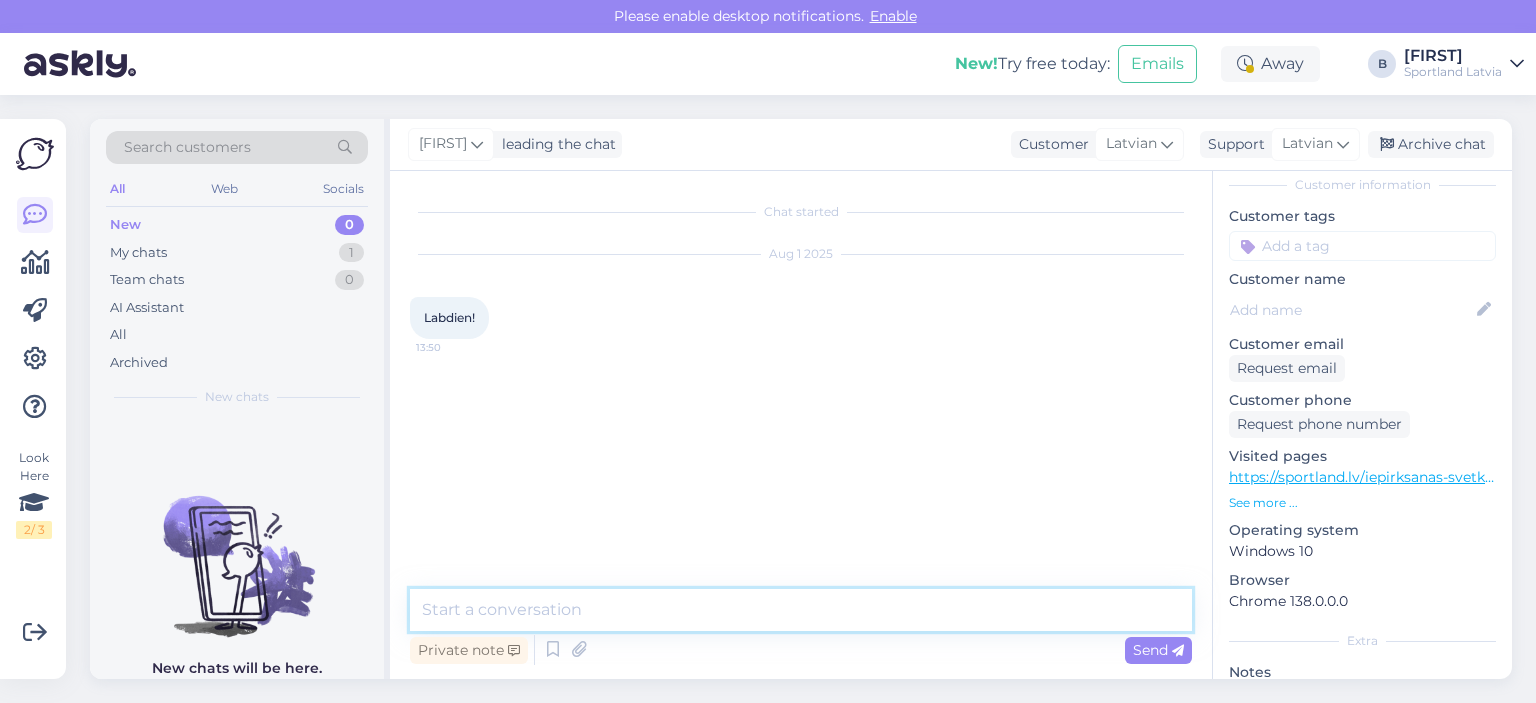 click at bounding box center [801, 610] 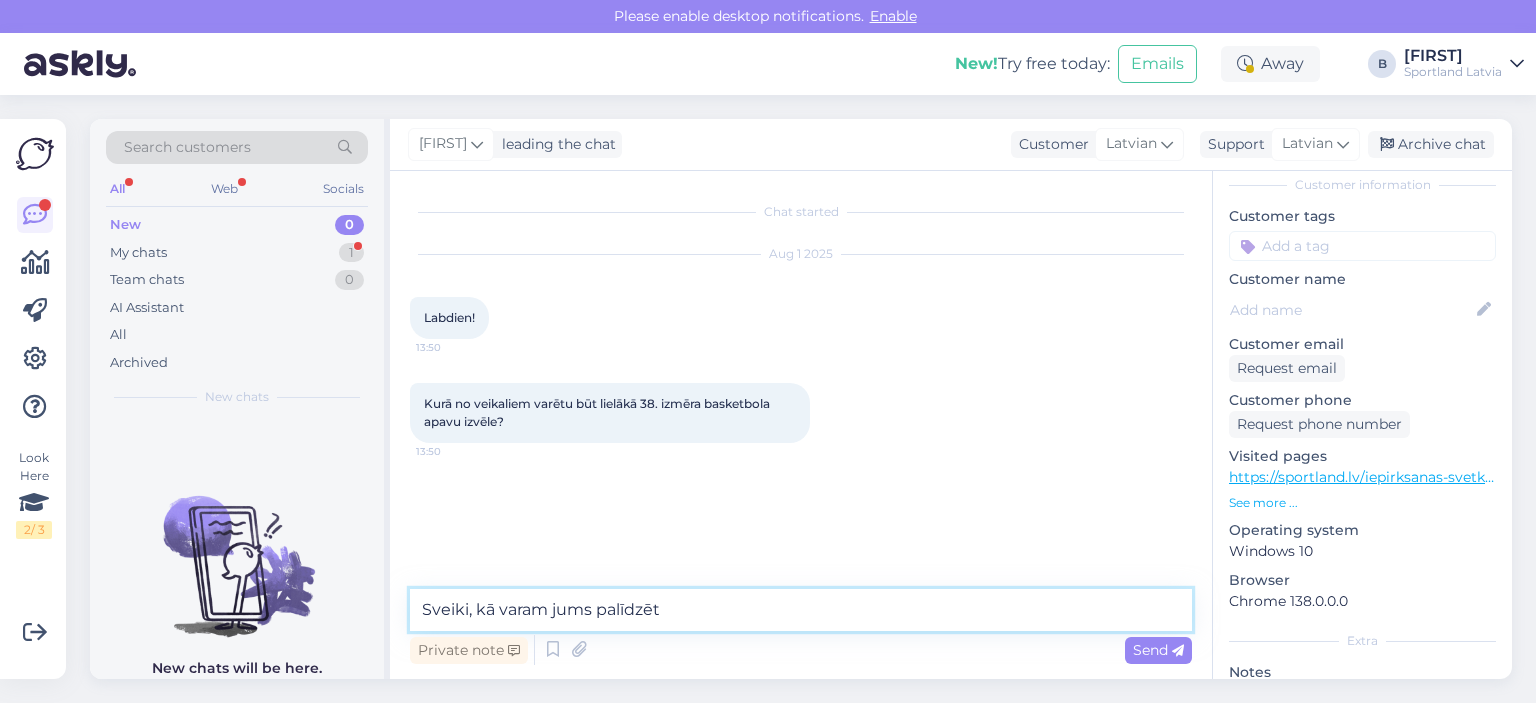 type on "Sveiki, kā varam jums palīdzēt?" 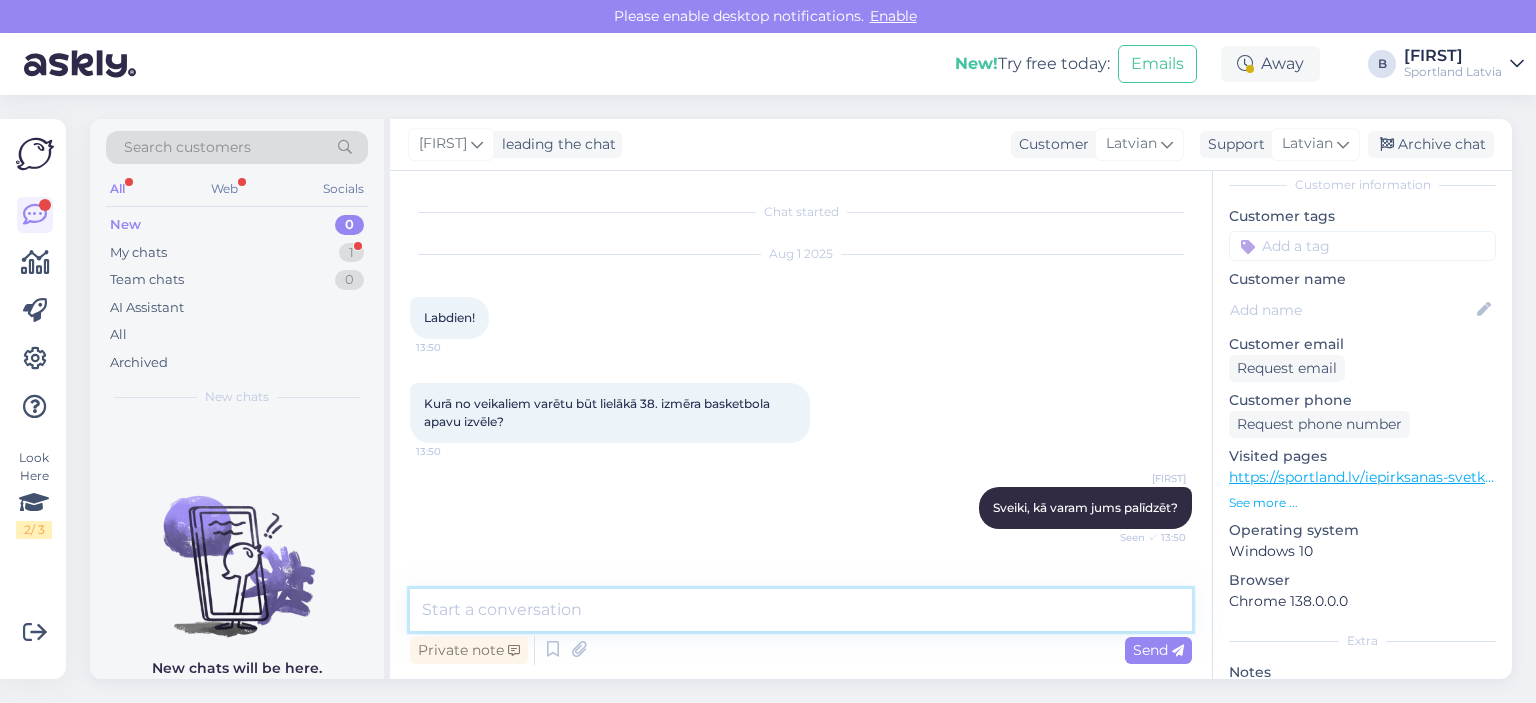 scroll, scrollTop: 66, scrollLeft: 0, axis: vertical 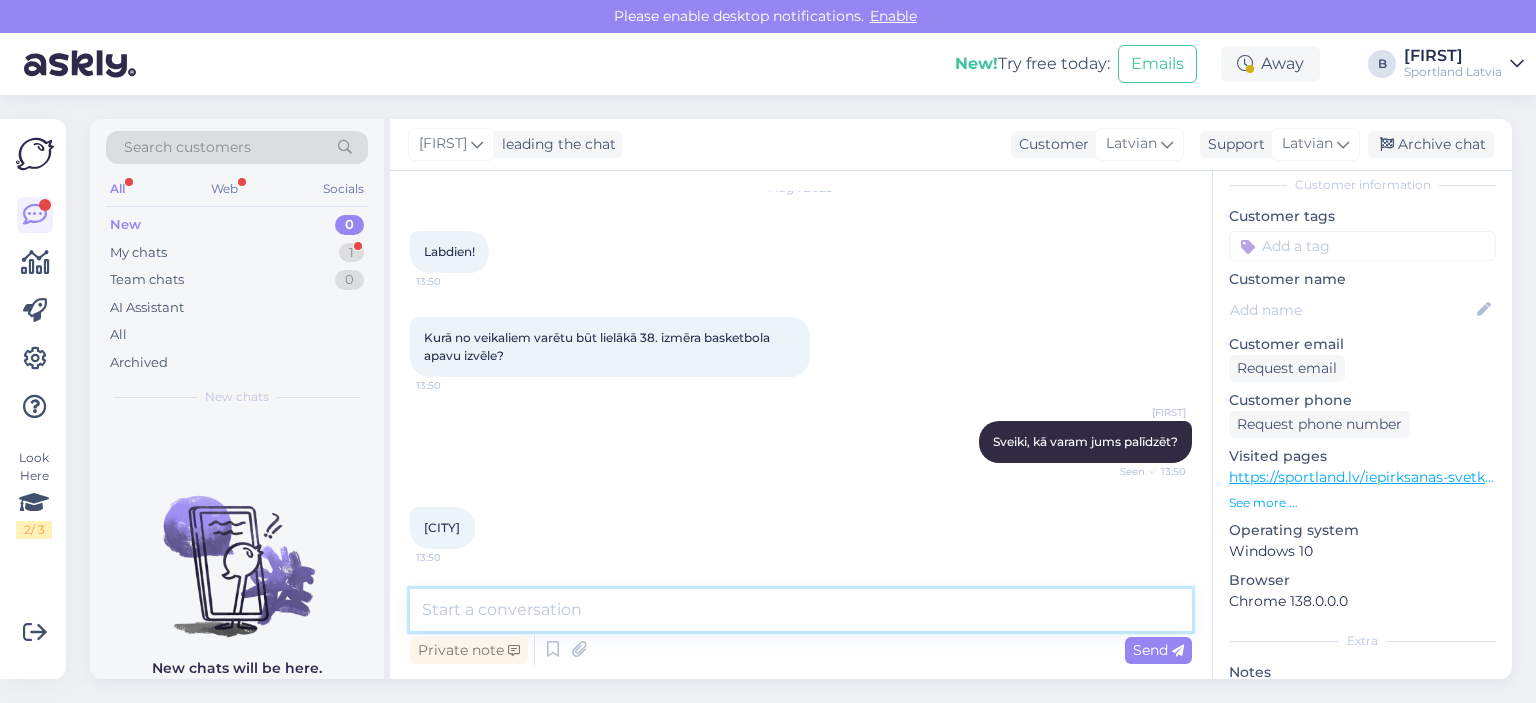 click at bounding box center (801, 610) 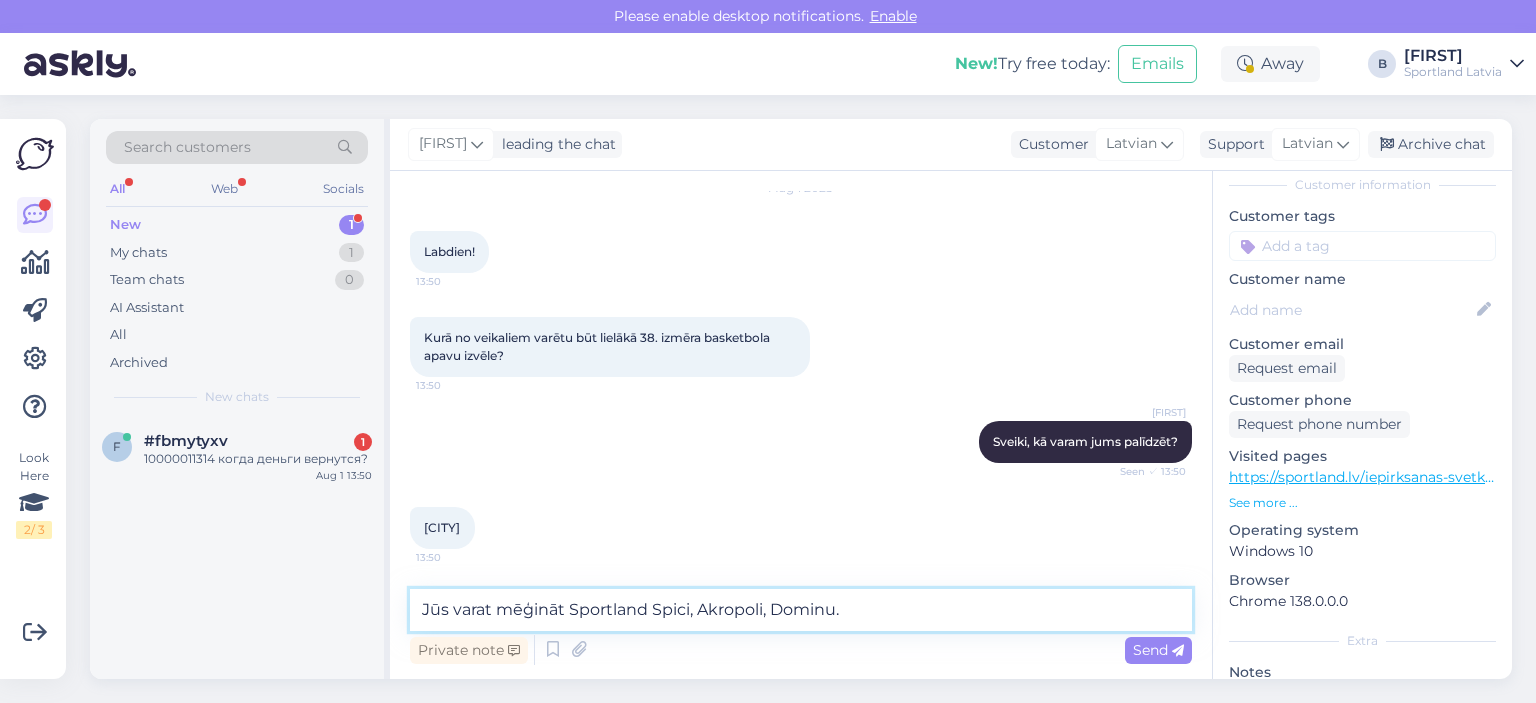 scroll, scrollTop: 87, scrollLeft: 0, axis: vertical 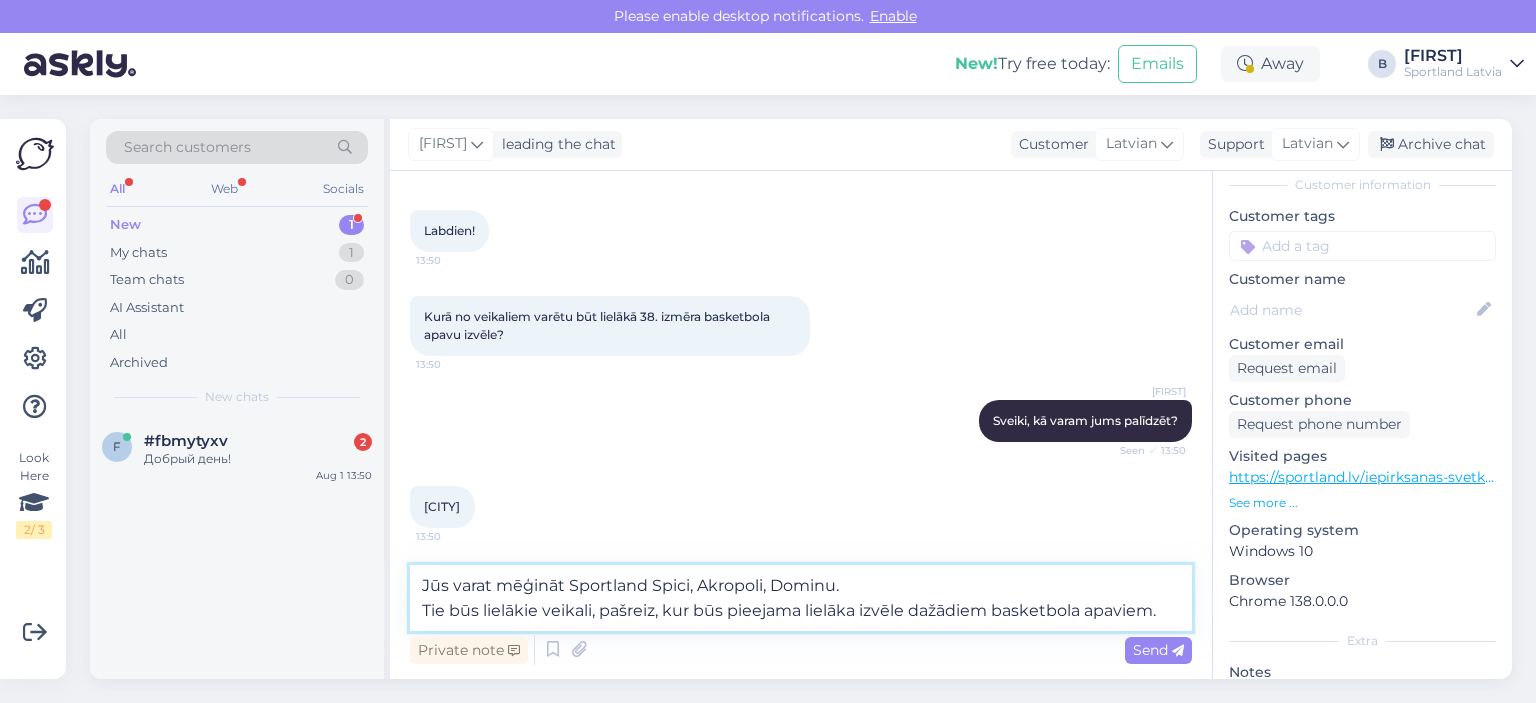 type on "Jūs varat mēģināt Sportland Spici, Akropoli, Dominu.
Tie būs lielākie veikali, pašreiz, kur būs pieejama lielāka izvēle dažādiem basketbola apaviem." 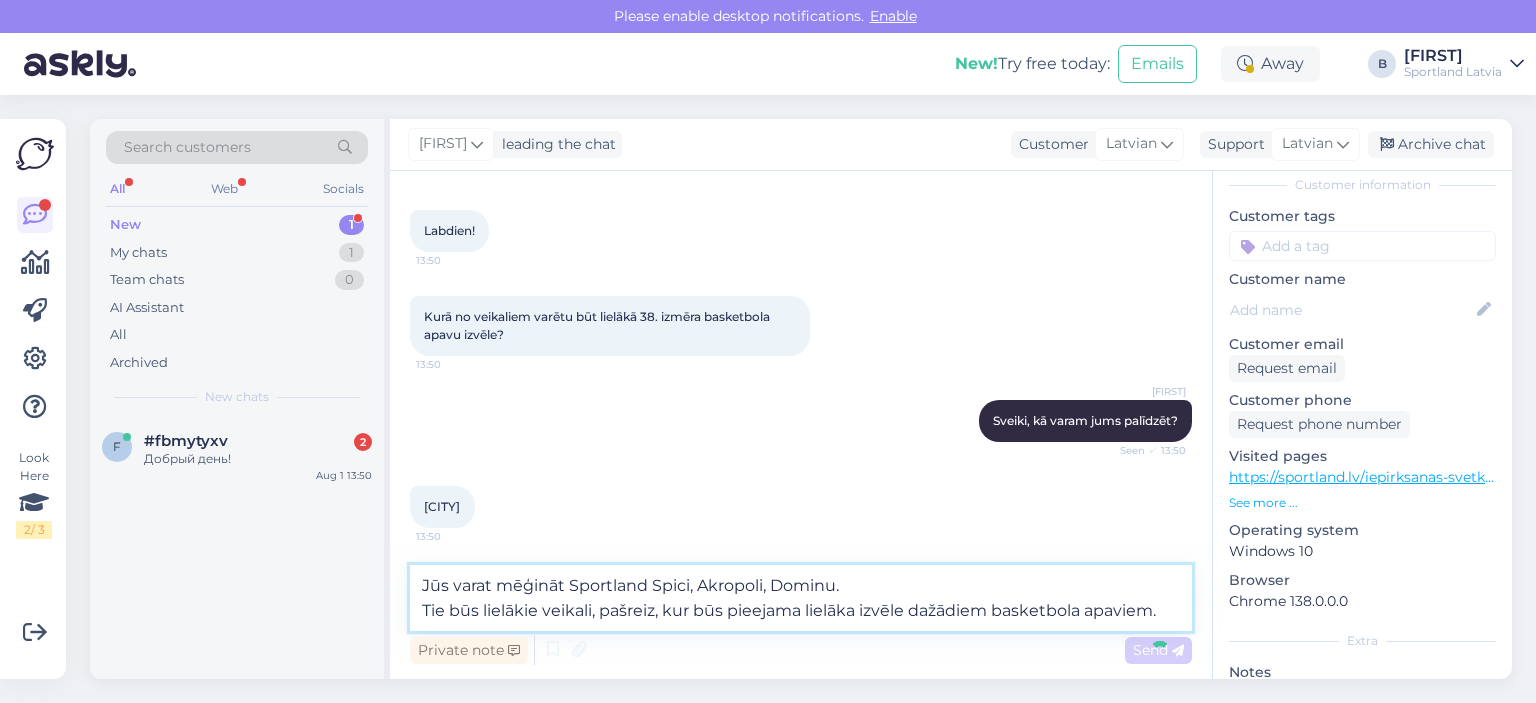 type 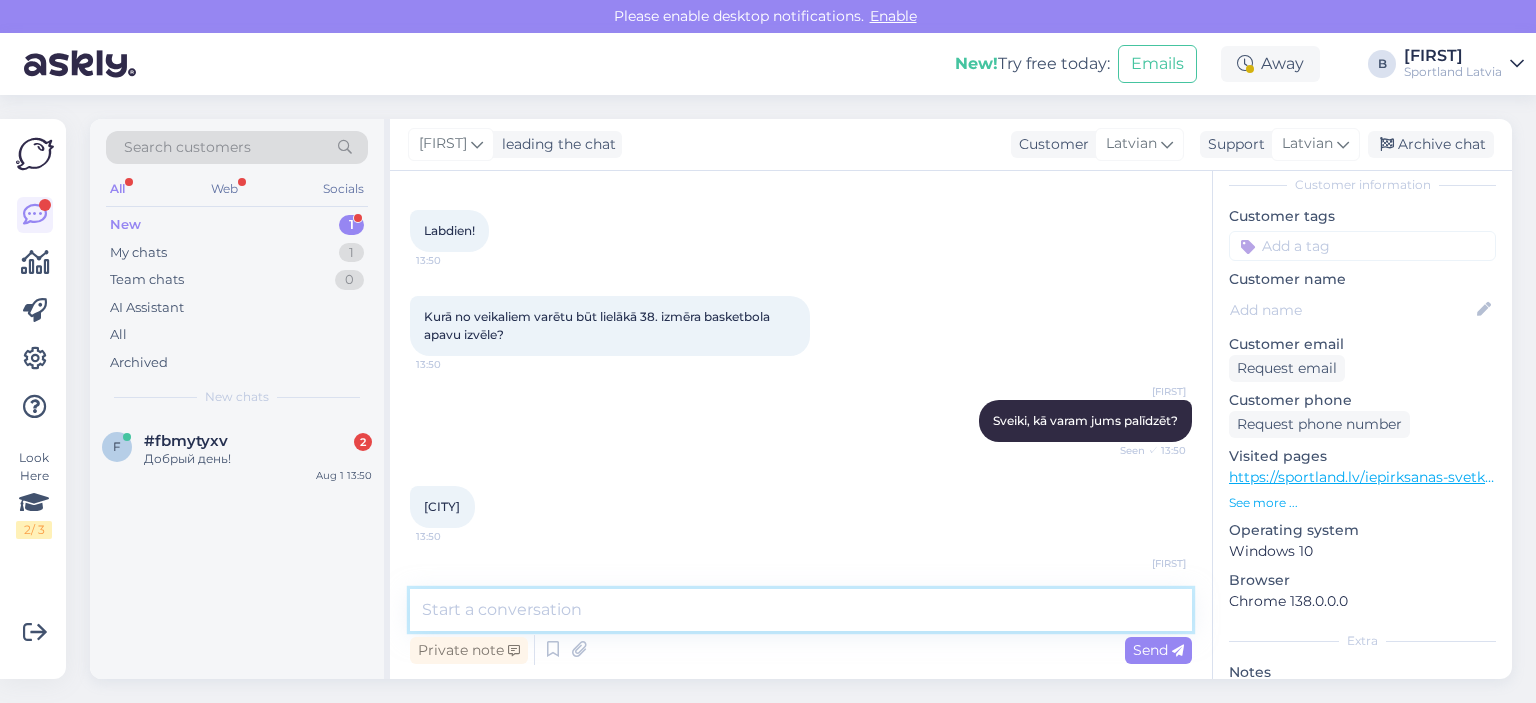 scroll, scrollTop: 188, scrollLeft: 0, axis: vertical 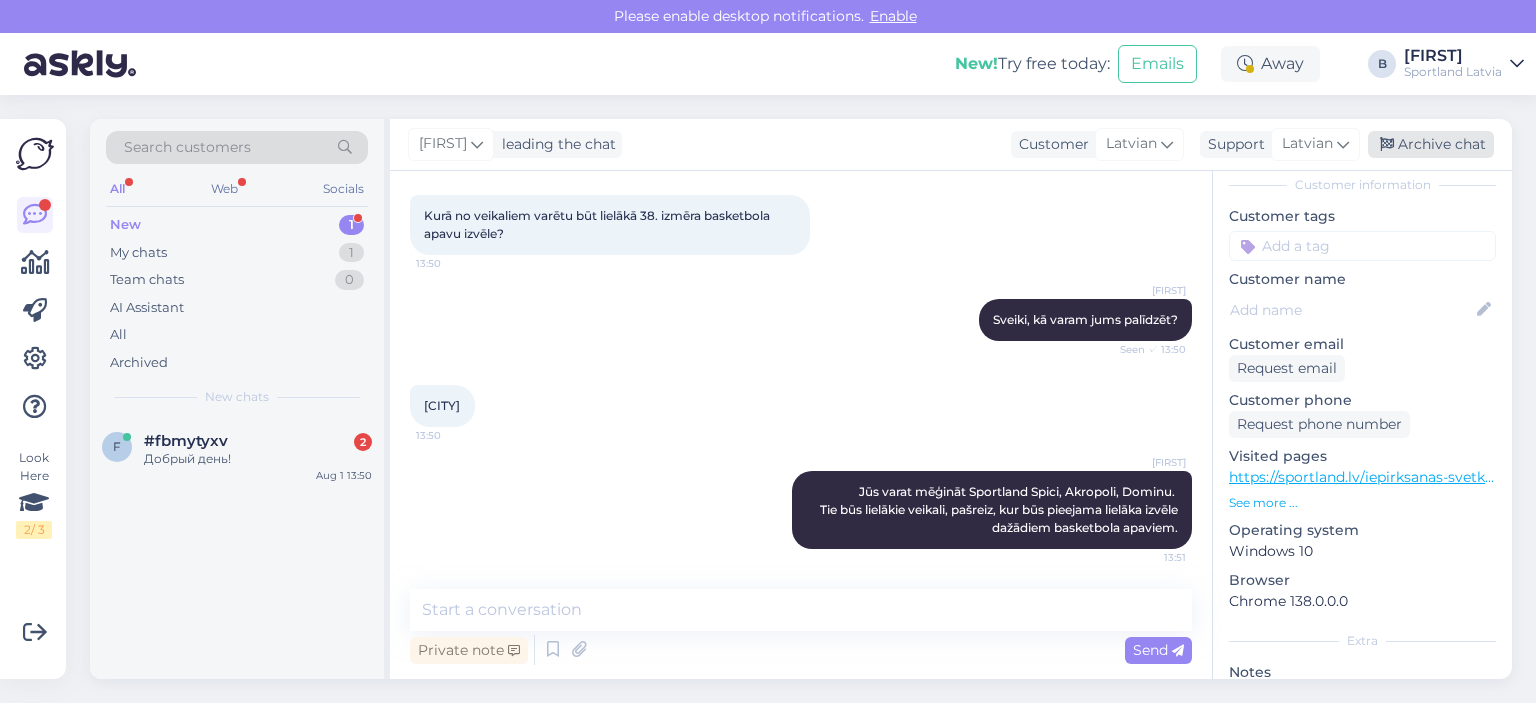 click on "Archive chat" at bounding box center [1431, 144] 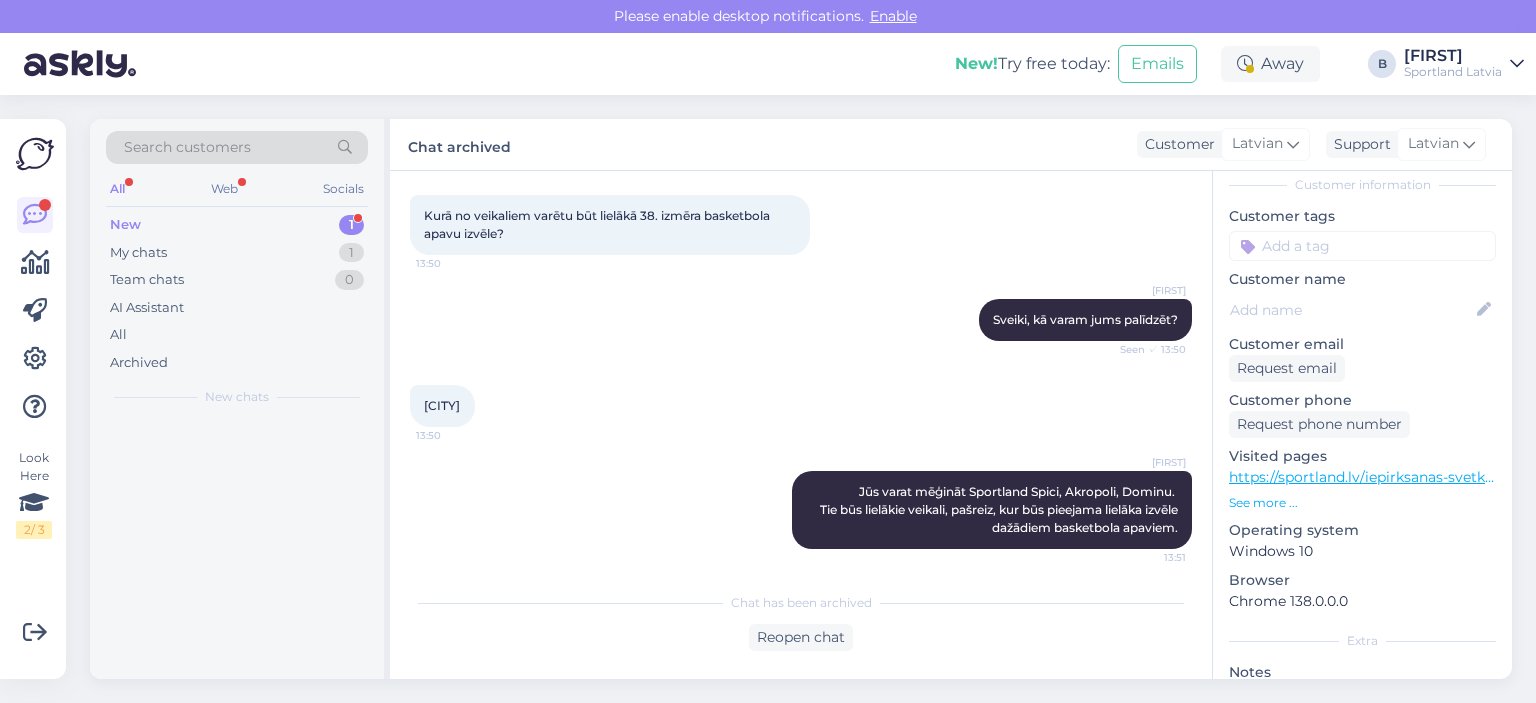 scroll, scrollTop: 194, scrollLeft: 0, axis: vertical 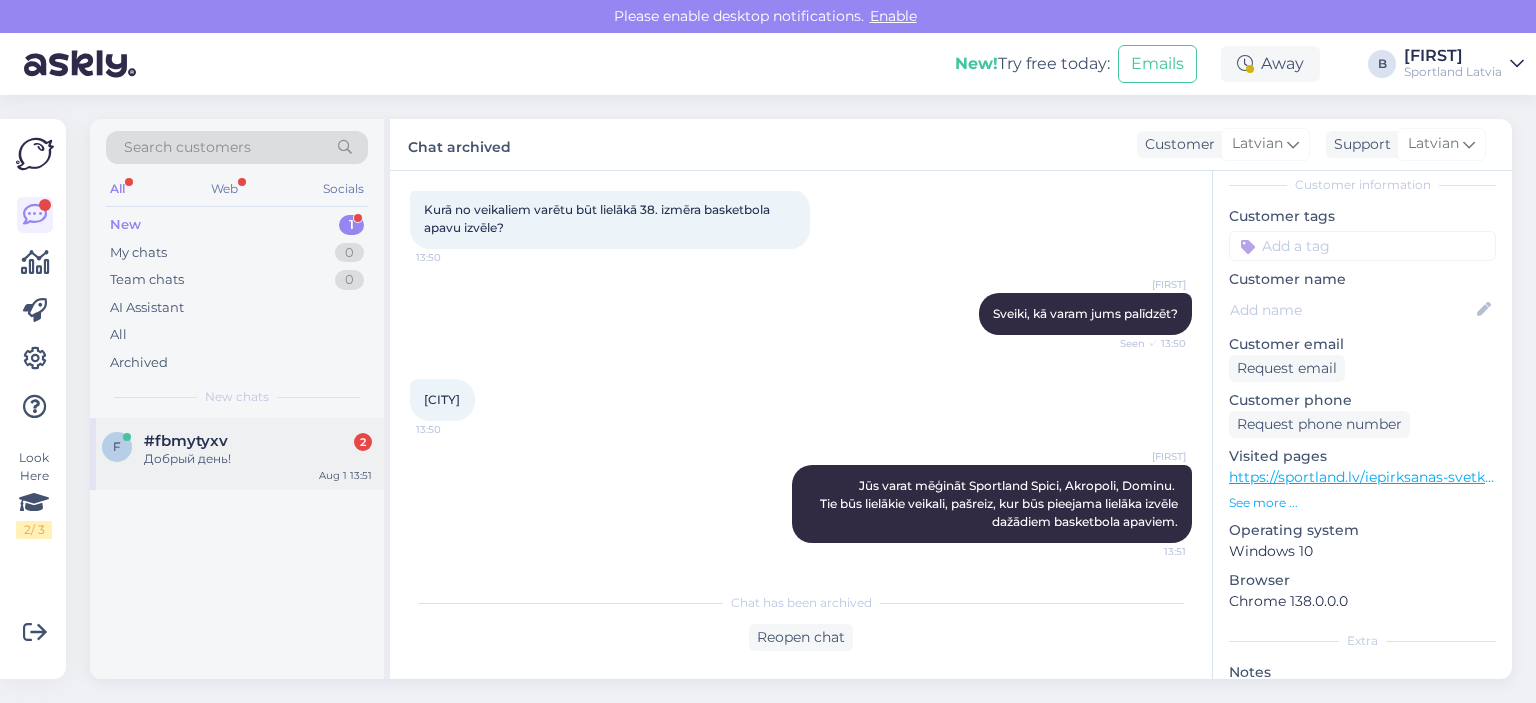 click on "#fbmytyxv" at bounding box center [186, 441] 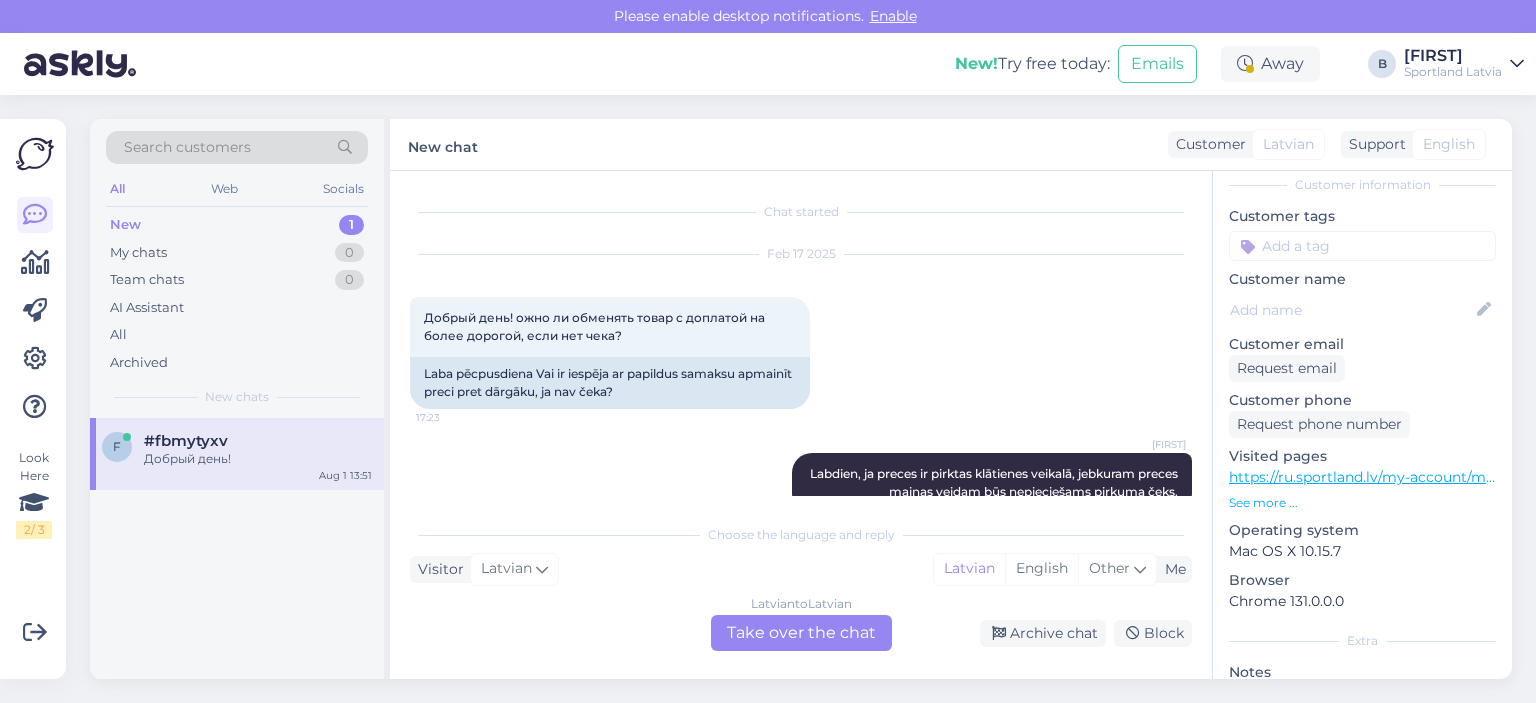 scroll, scrollTop: 1828, scrollLeft: 0, axis: vertical 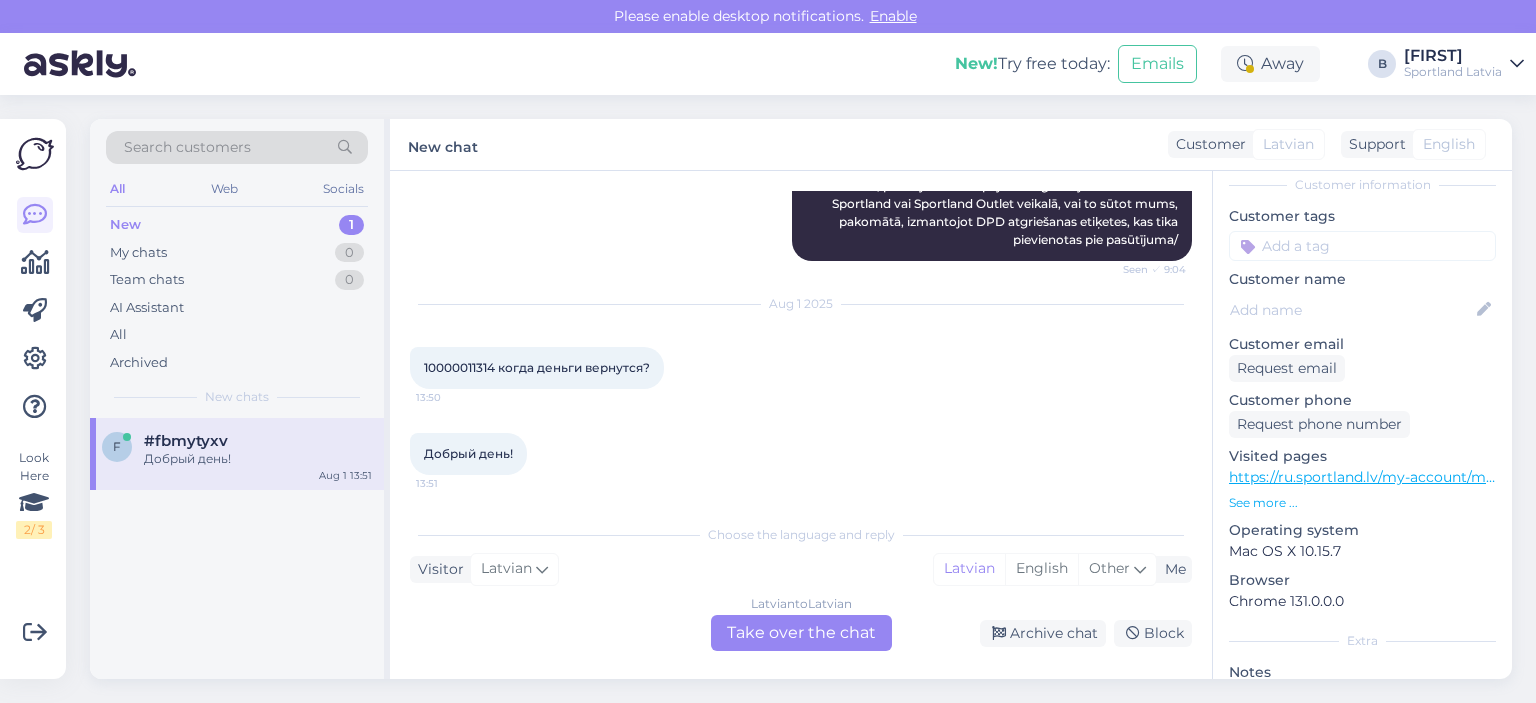 click on "10000011314 когда деньги вернутся?" at bounding box center [537, 367] 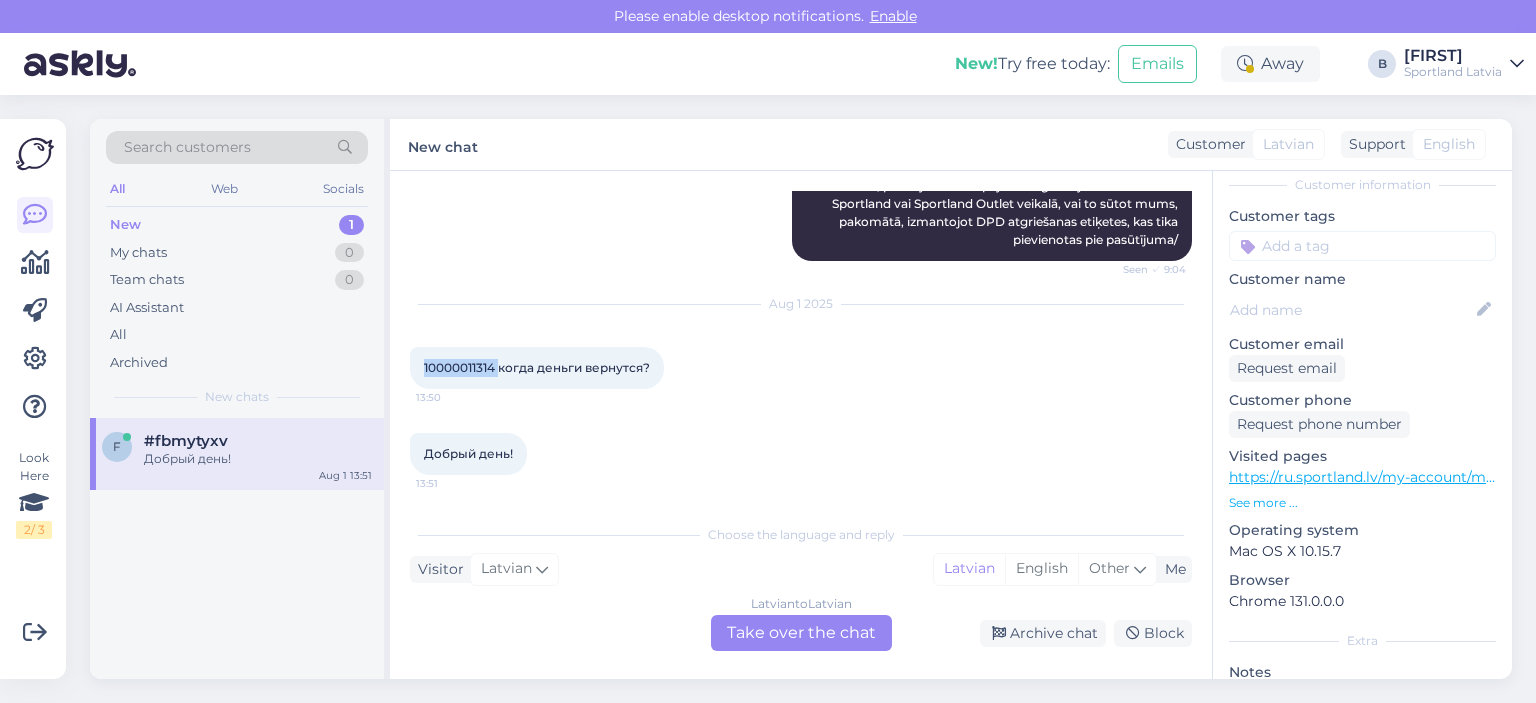 click on "10000011314 когда деньги вернутся?" at bounding box center (537, 367) 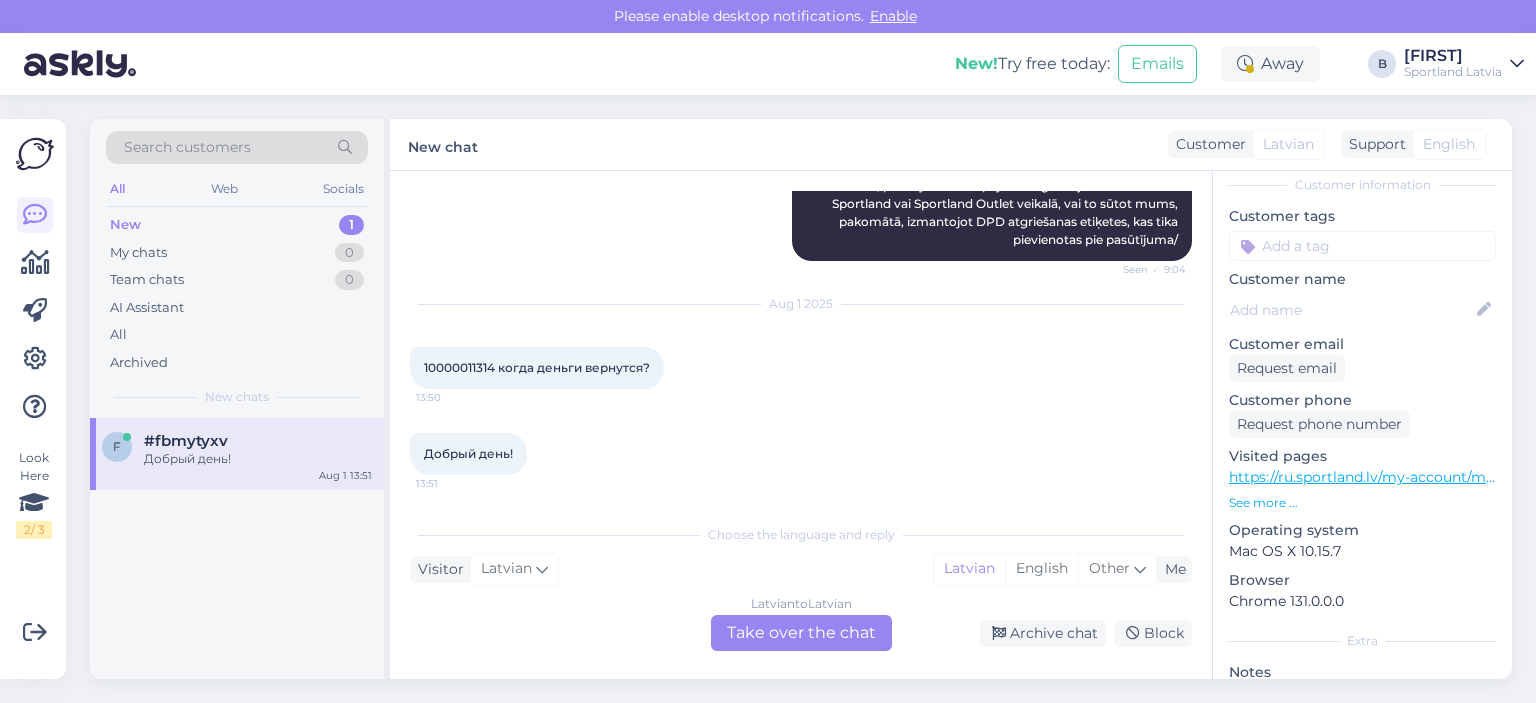 click on "Latvian  to  Latvian Take over the chat" at bounding box center (801, 633) 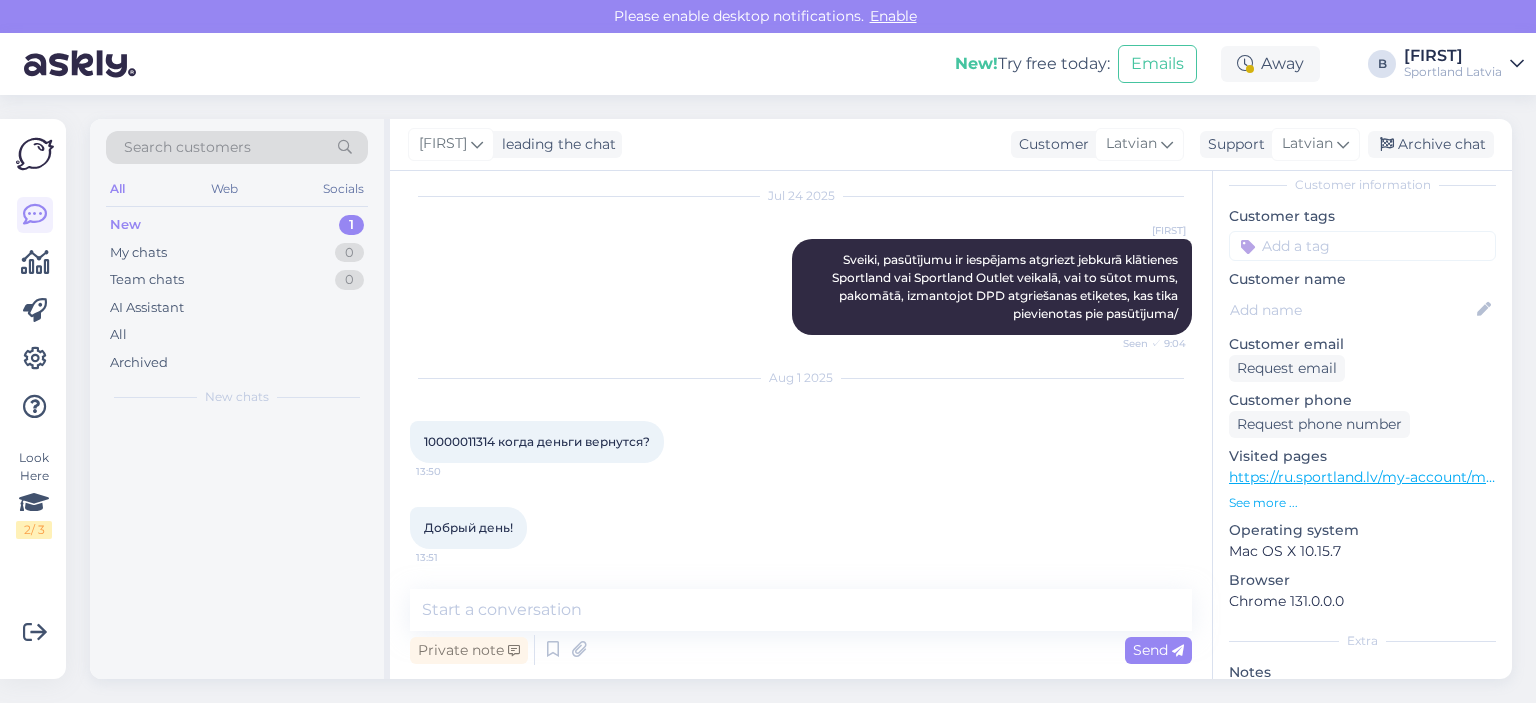 scroll, scrollTop: 1754, scrollLeft: 0, axis: vertical 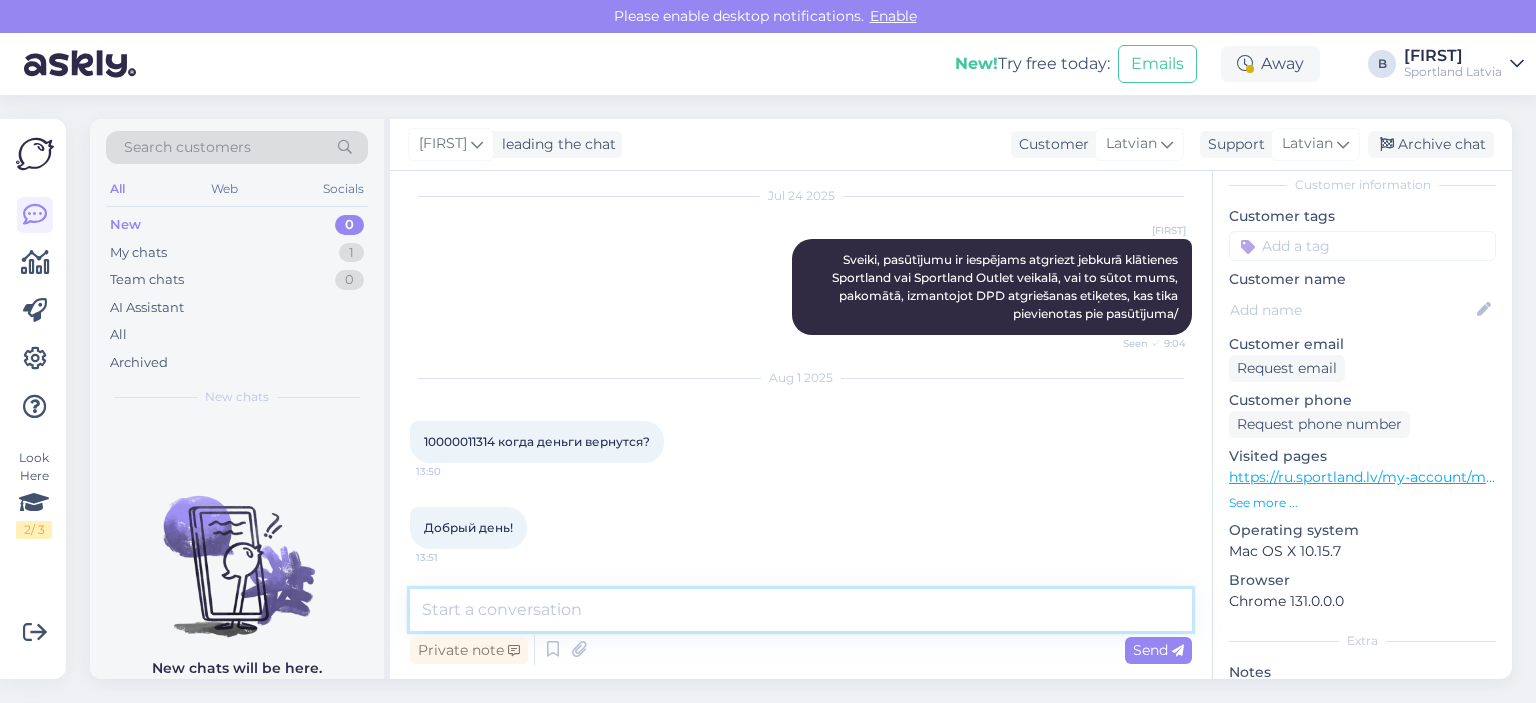 click at bounding box center [801, 610] 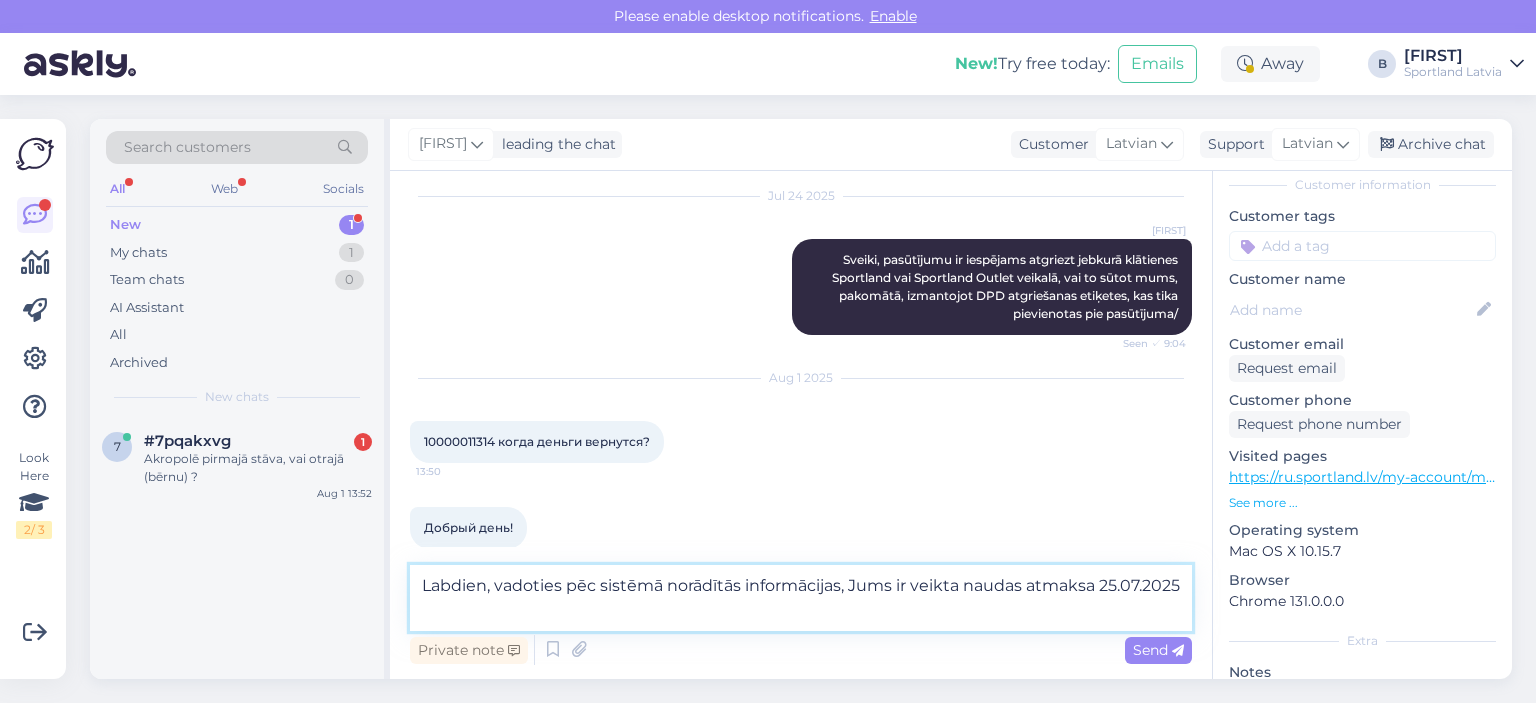 scroll, scrollTop: 1778, scrollLeft: 0, axis: vertical 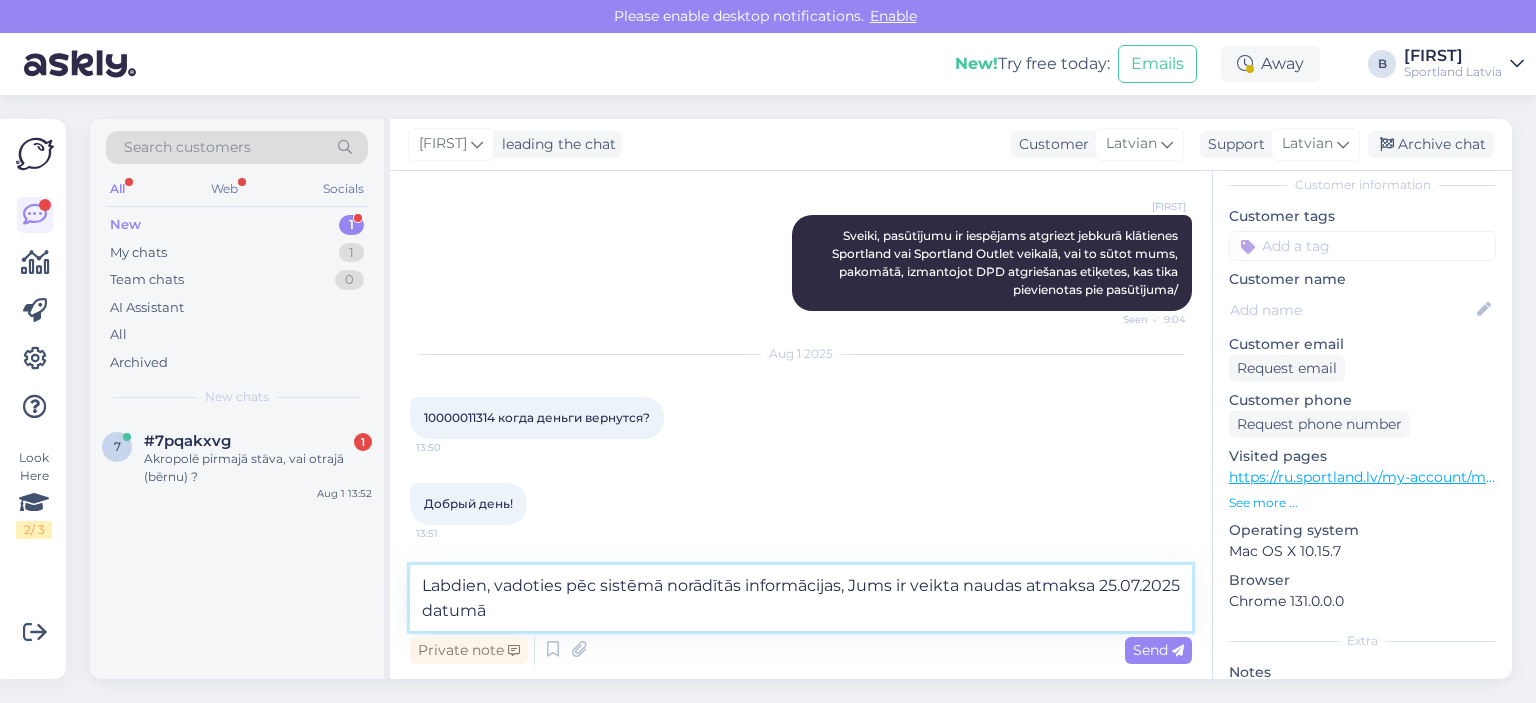 type on "Labdien, vadoties pēc sistēmā norādītās informācijas, Jums ir veikta naudas atmaksa 25.07.2025 datumā." 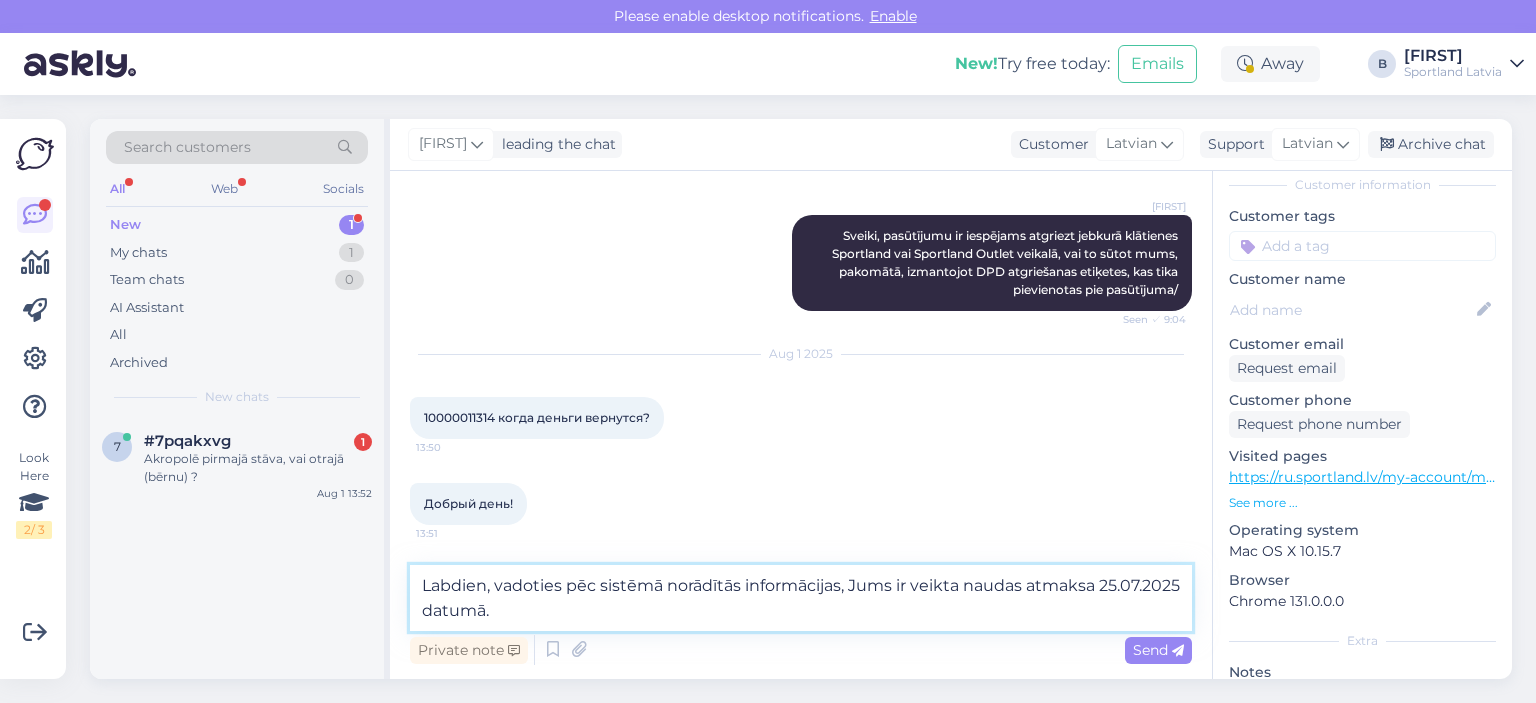 type 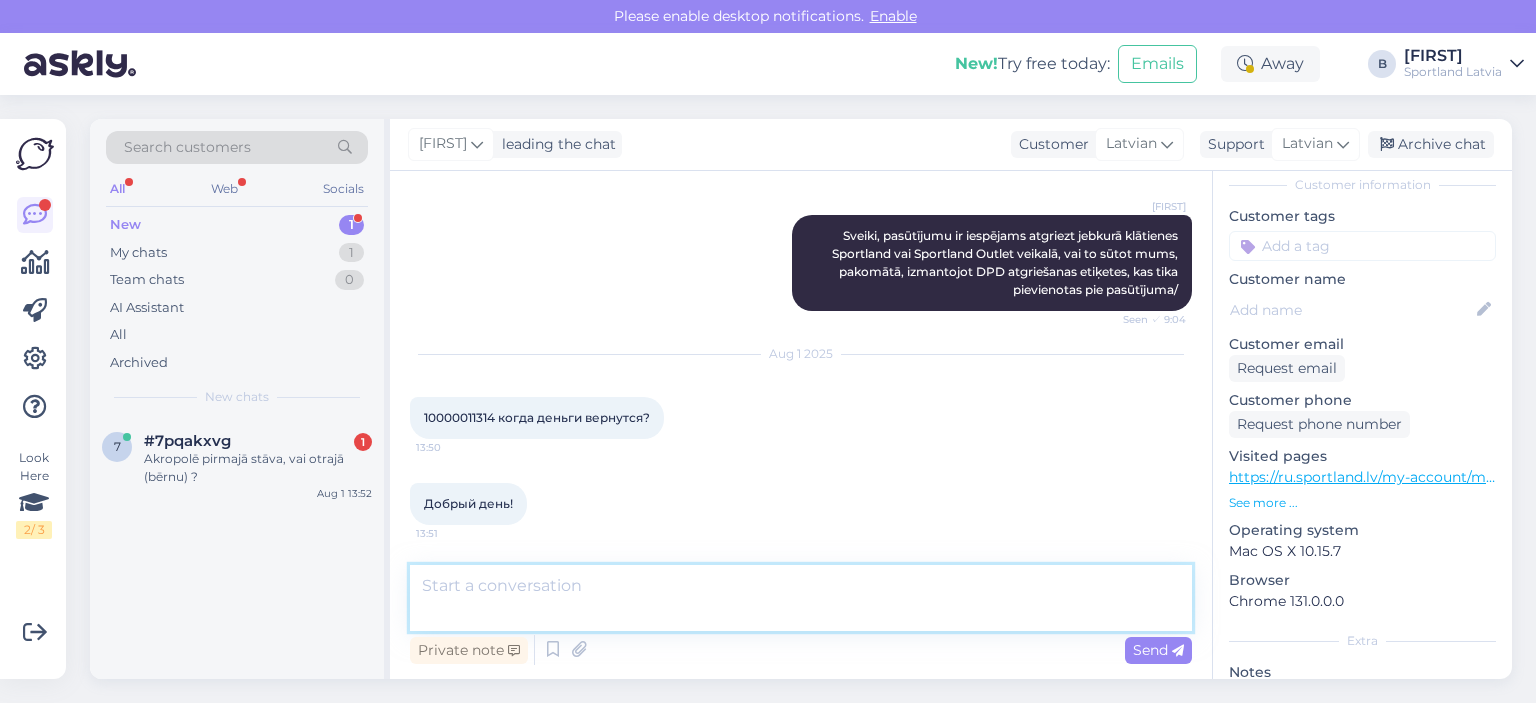 scroll, scrollTop: 1858, scrollLeft: 0, axis: vertical 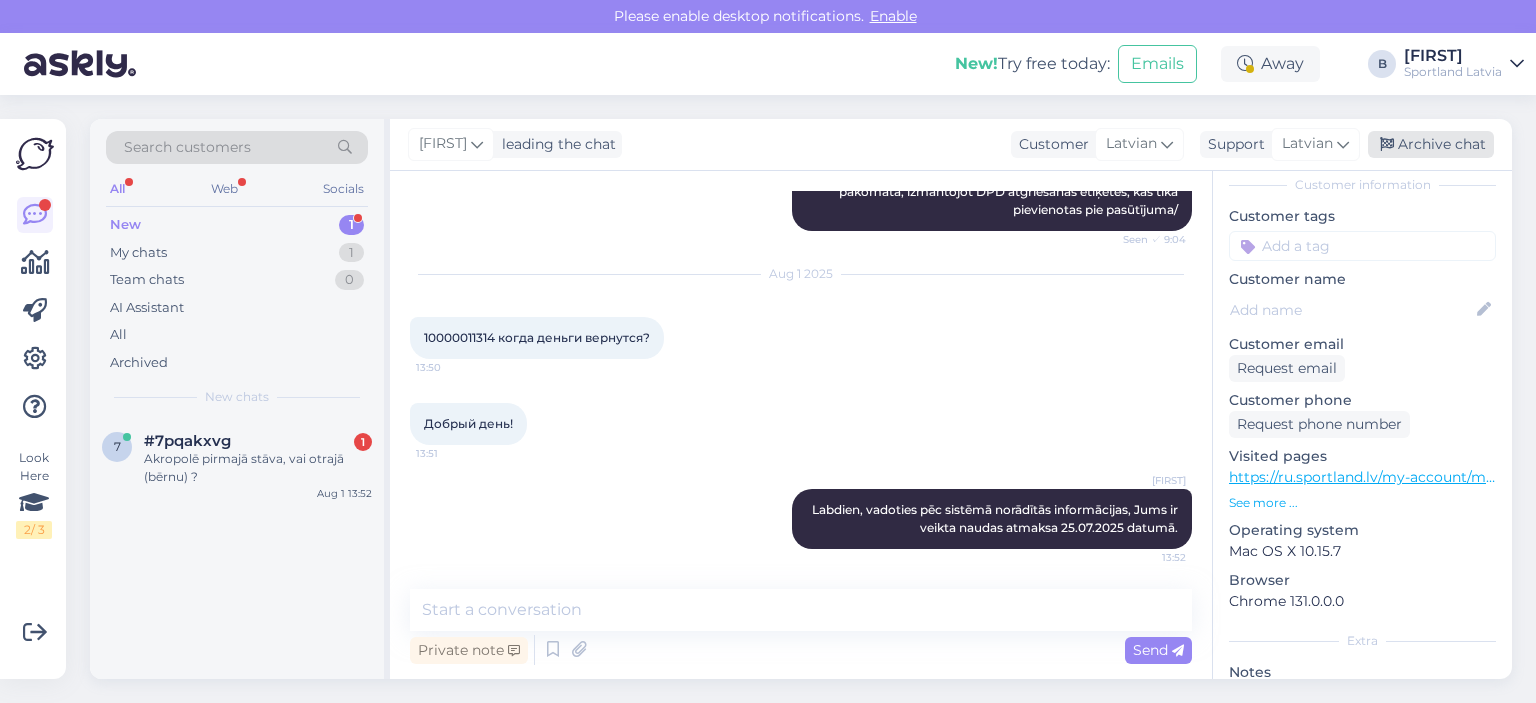 click on "Archive chat" at bounding box center [1431, 144] 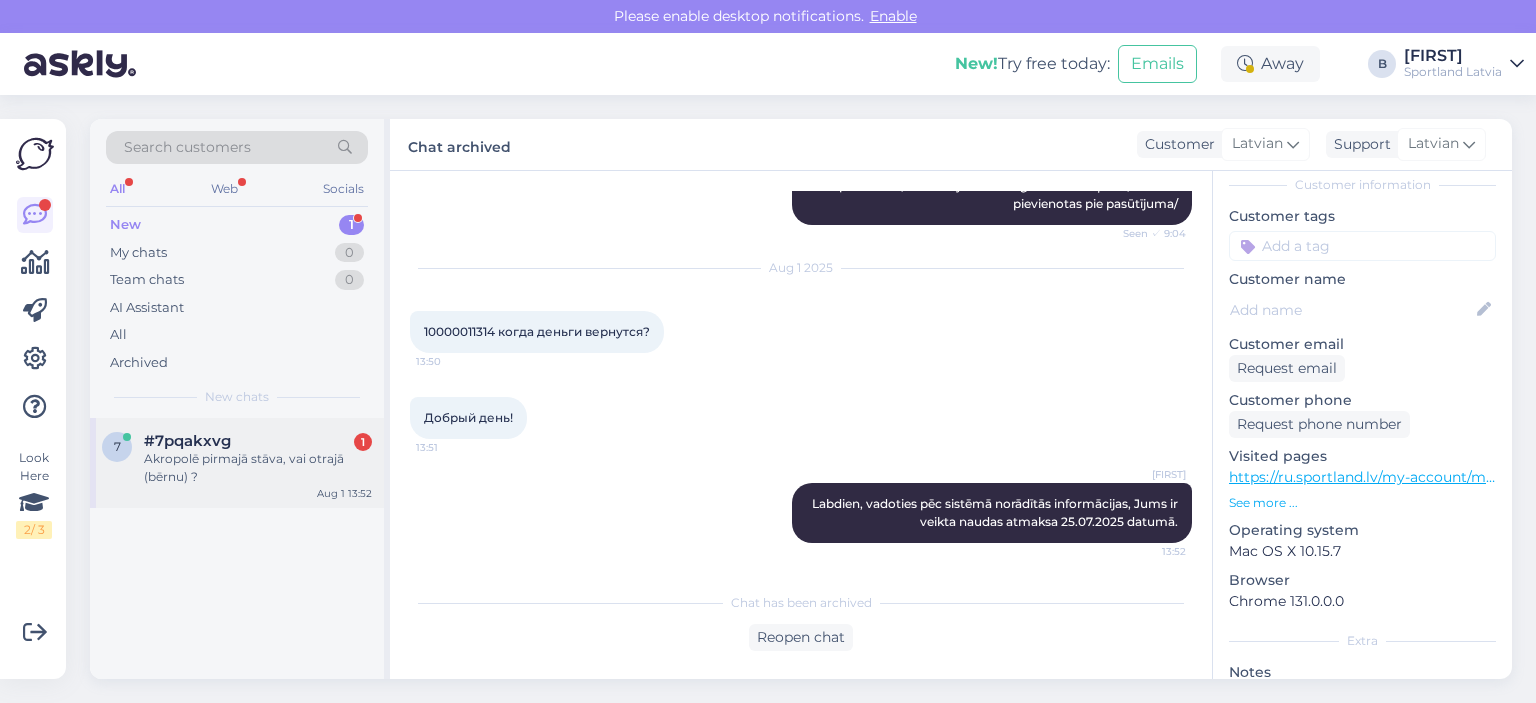 click on "#7pqakxvg 1" at bounding box center [258, 441] 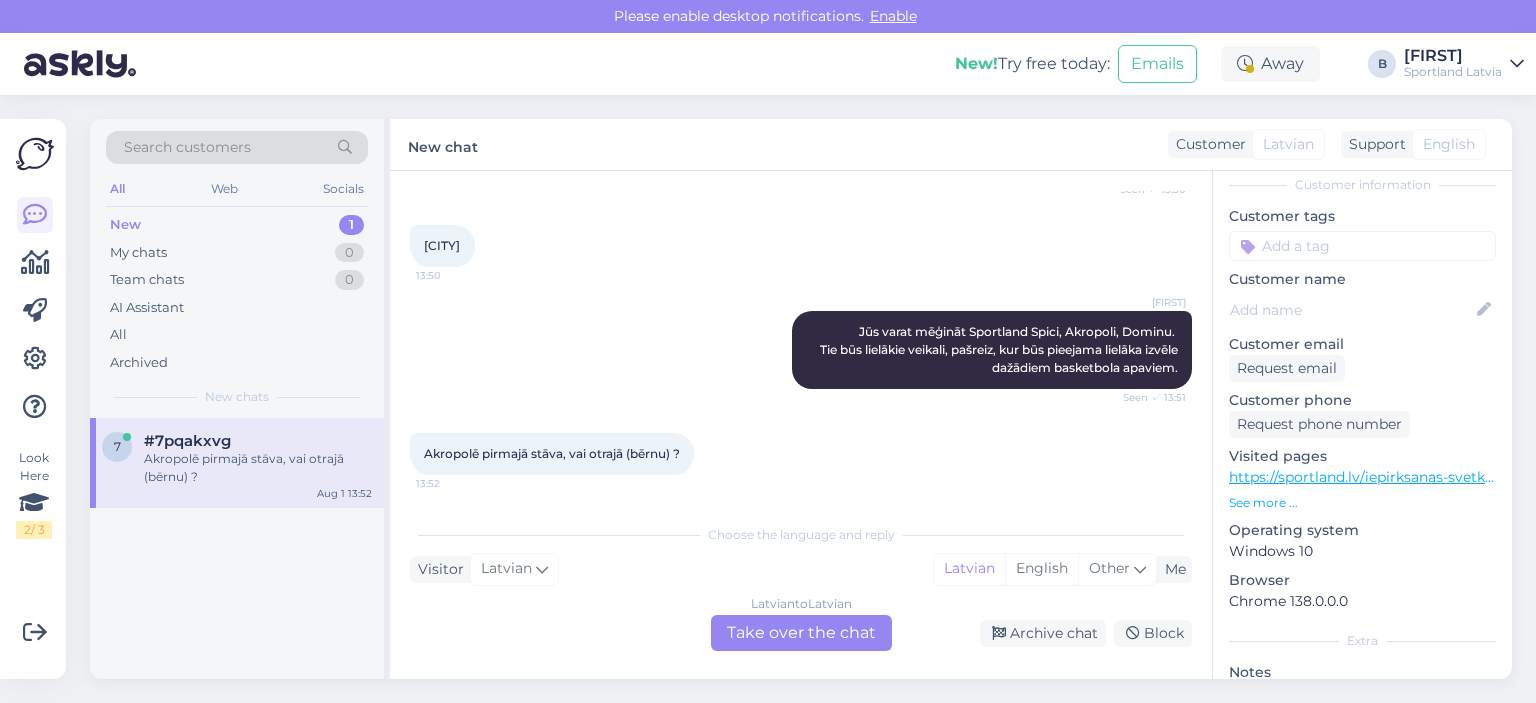 click on "Latvian  to  Latvian Take over the chat" at bounding box center [801, 633] 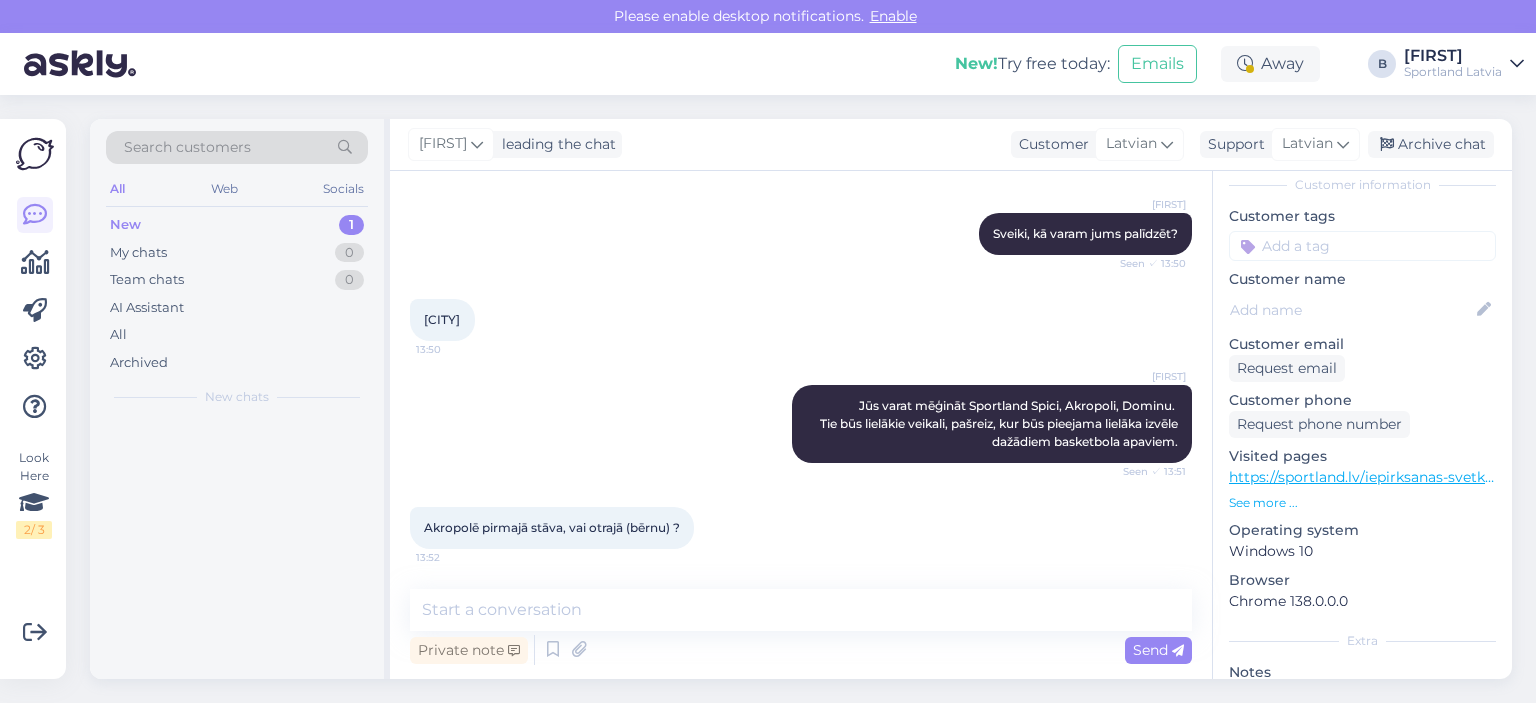 scroll, scrollTop: 274, scrollLeft: 0, axis: vertical 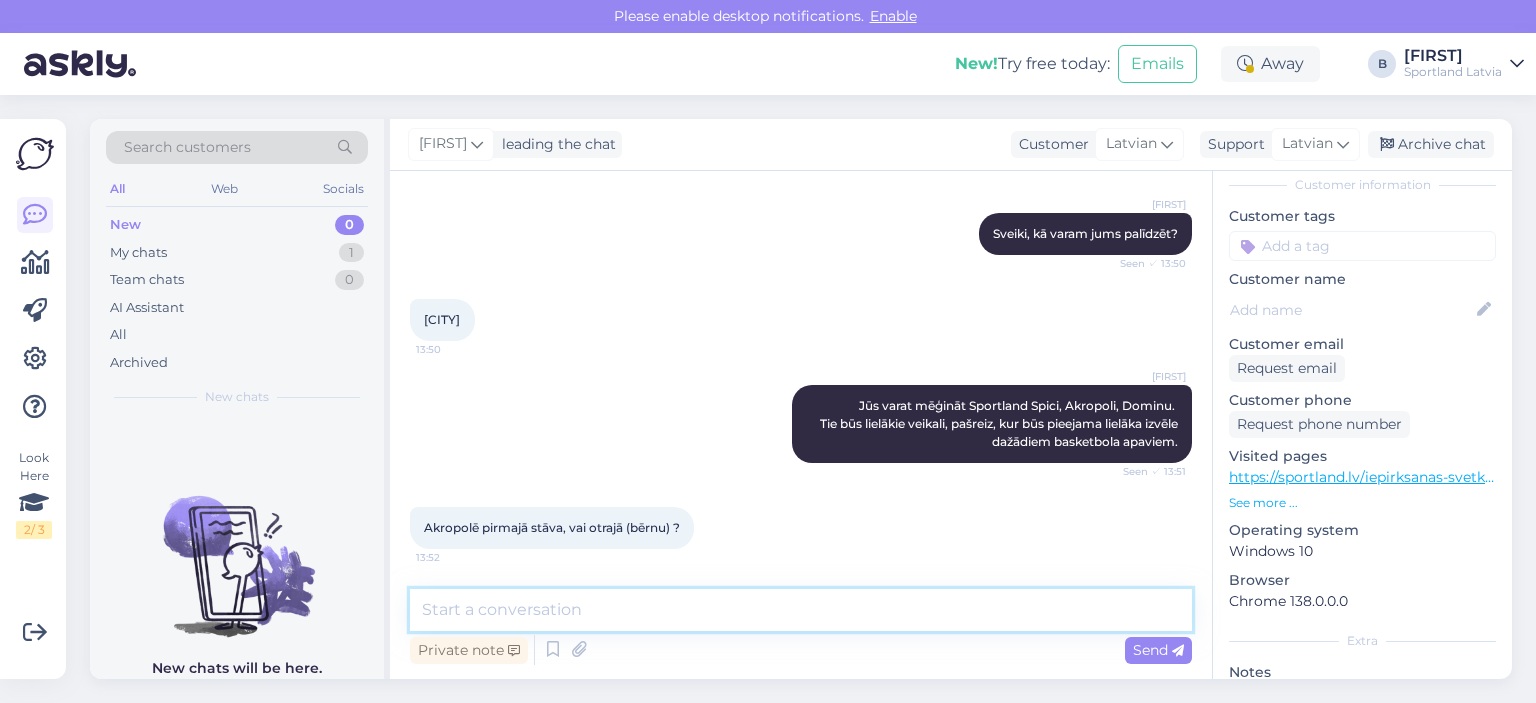 click at bounding box center (801, 610) 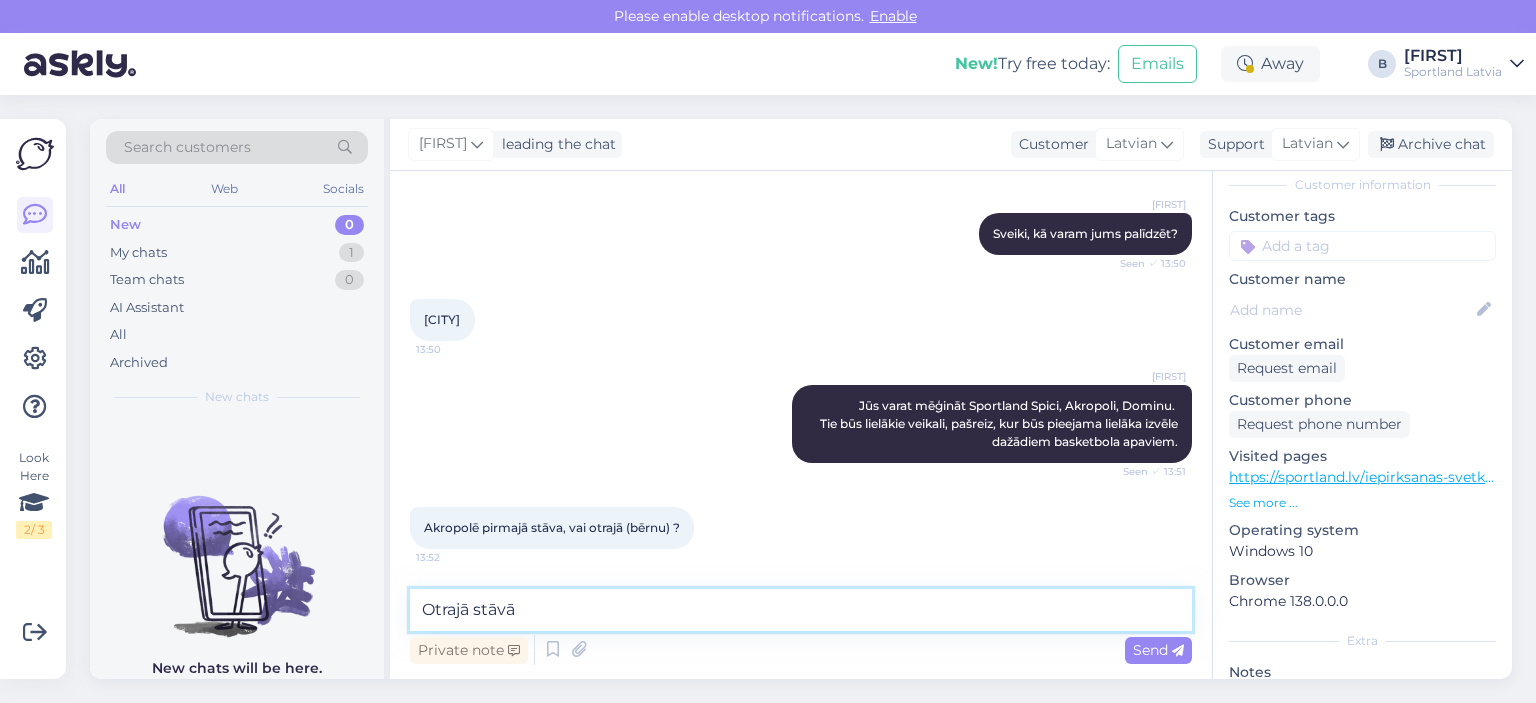type on "Otrajā stāvā." 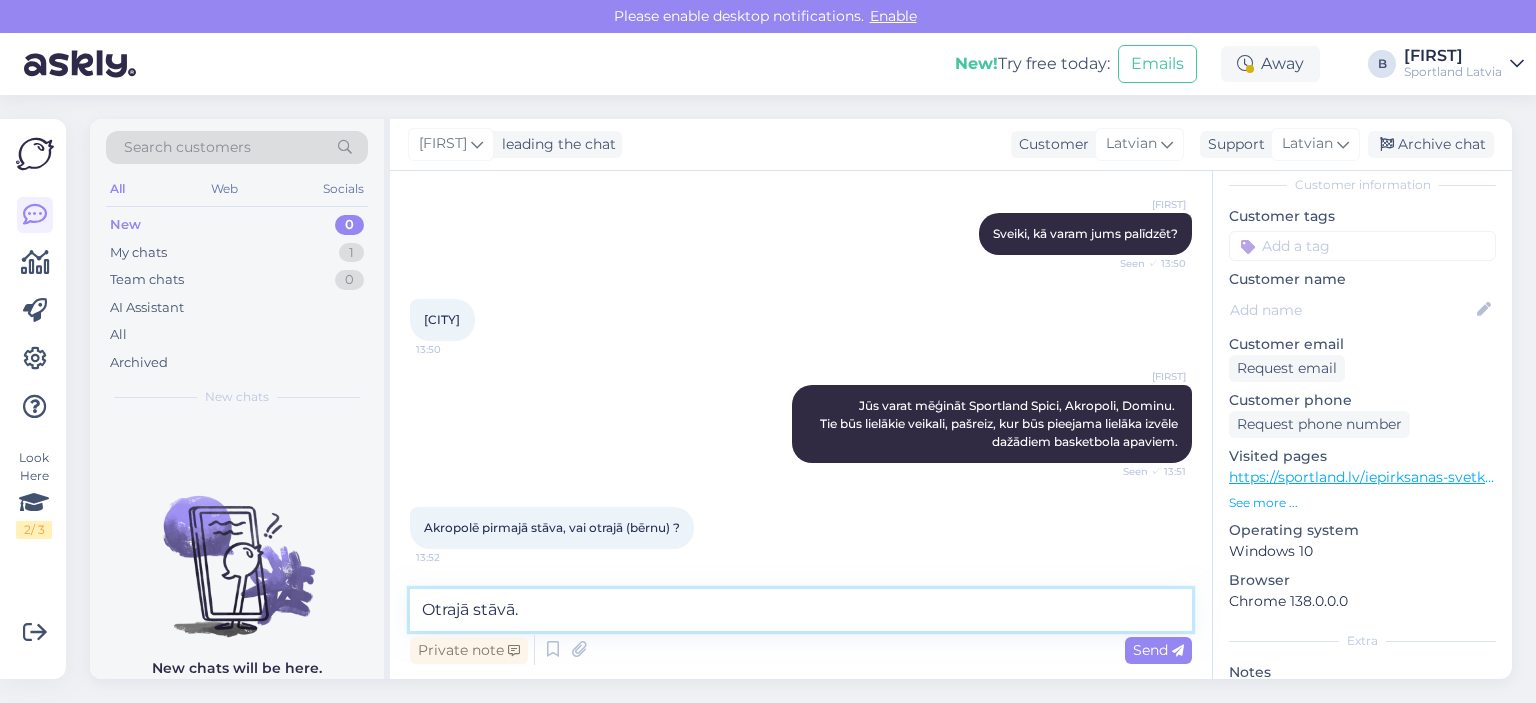 type 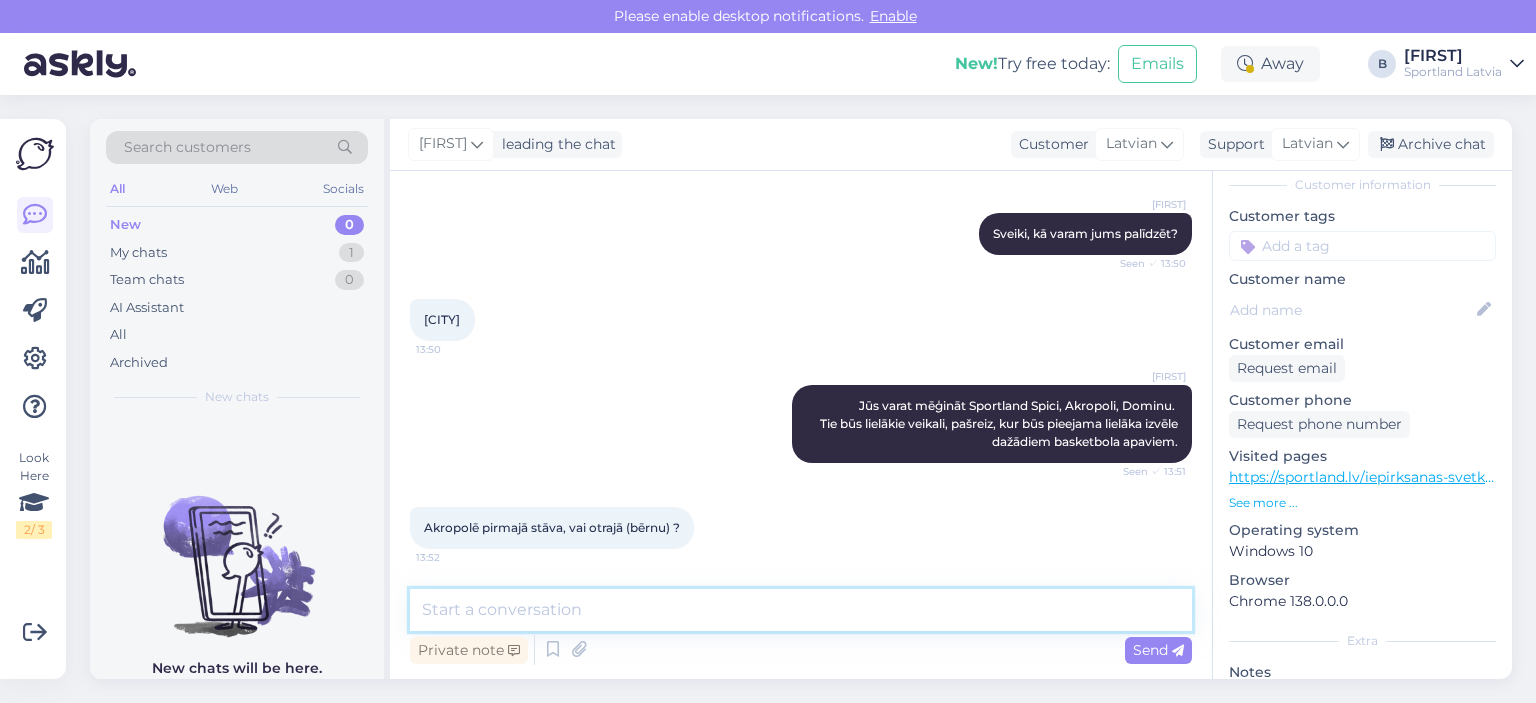 scroll, scrollTop: 360, scrollLeft: 0, axis: vertical 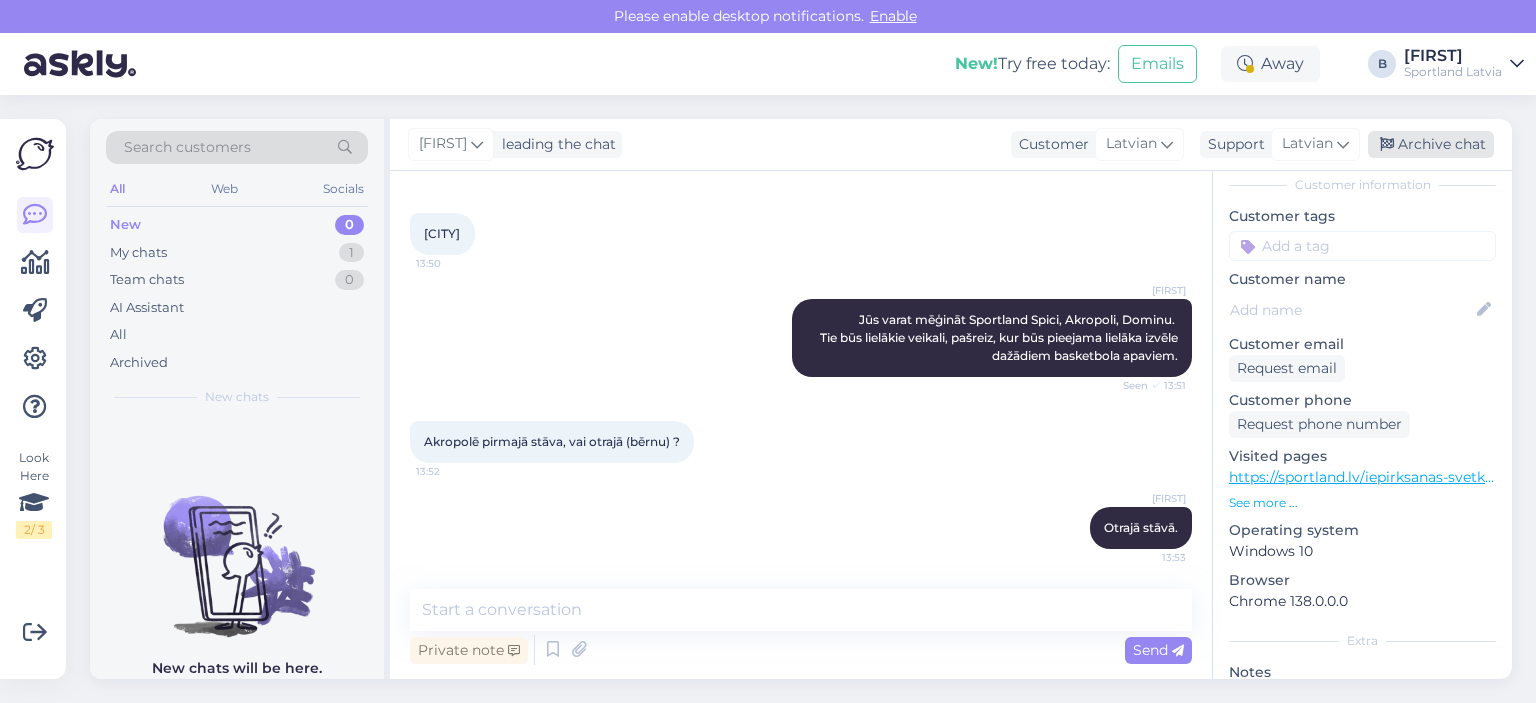 click on "Archive chat" at bounding box center (1431, 144) 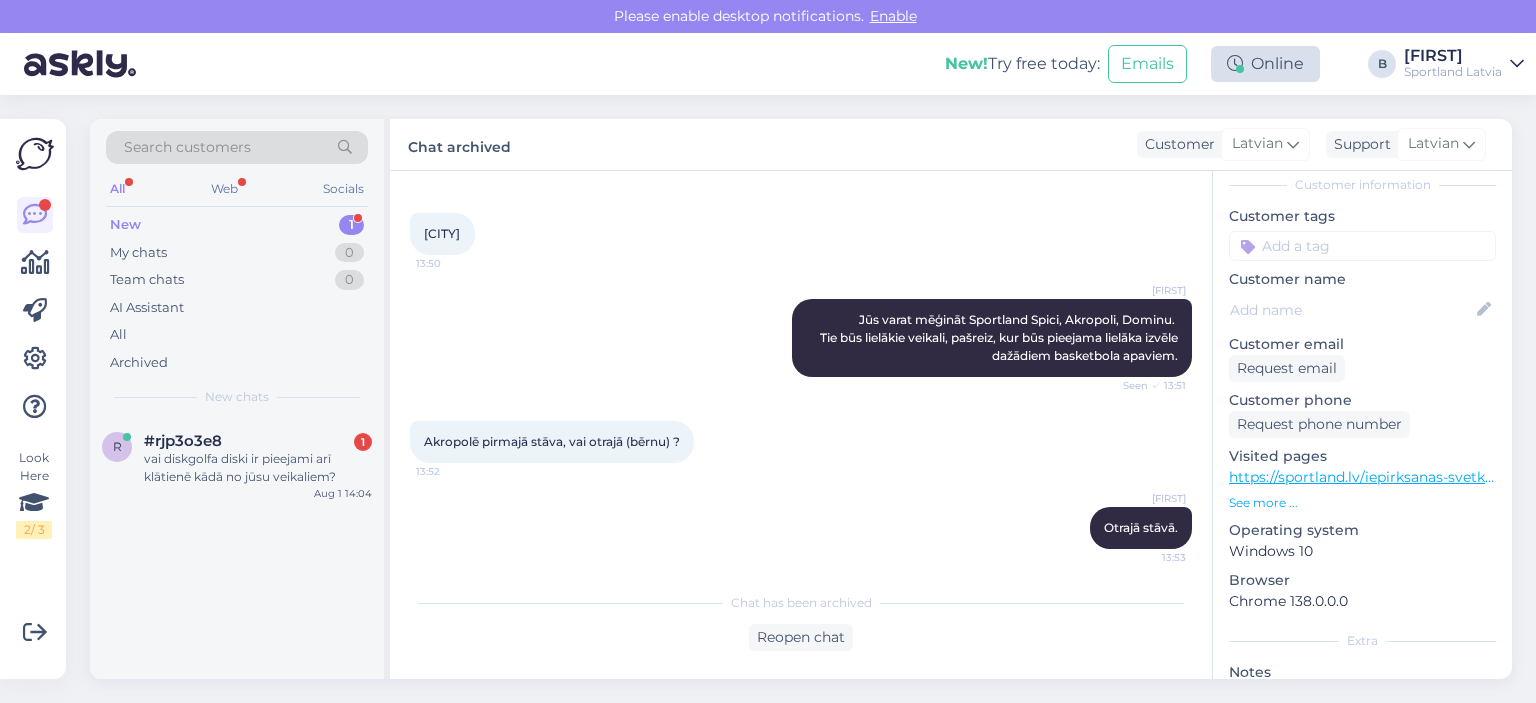 click on "Online" at bounding box center (1265, 64) 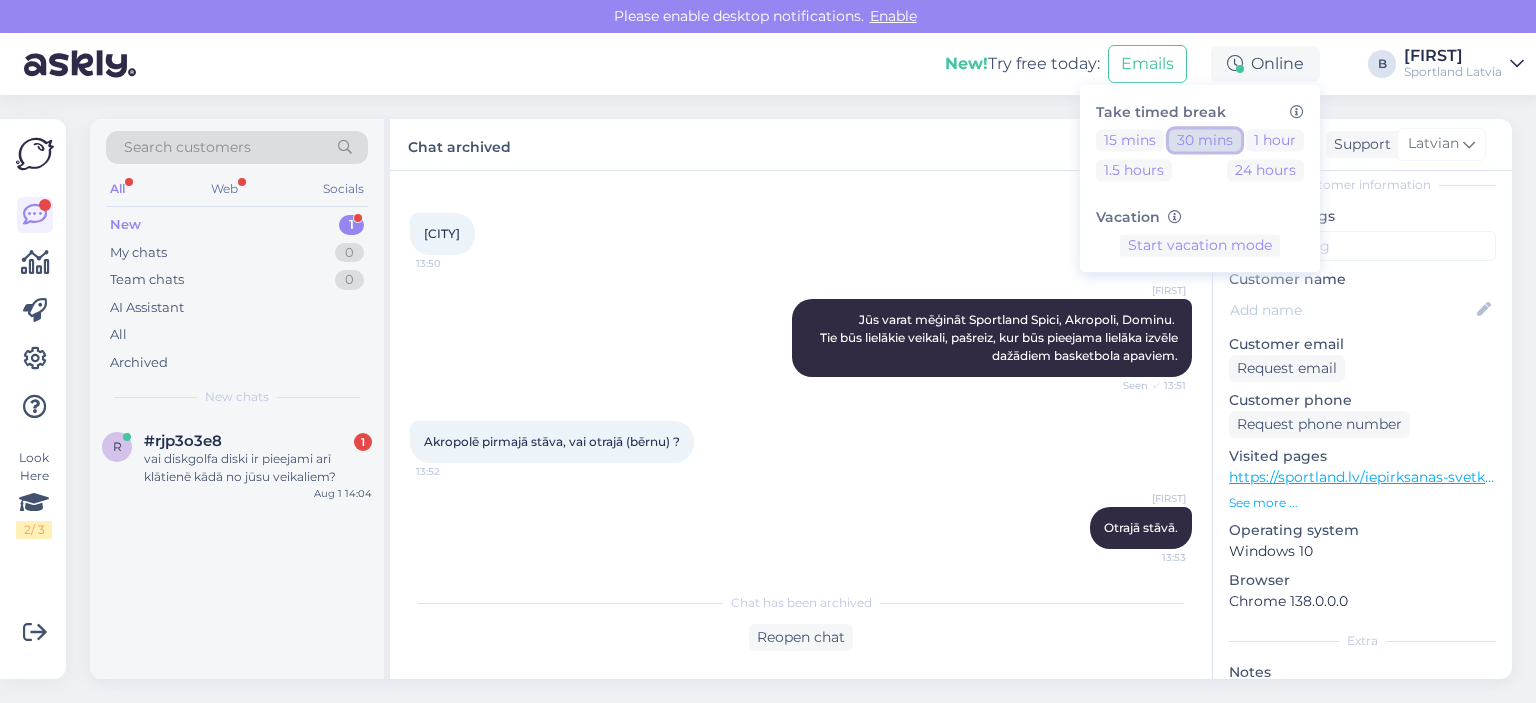 click on "30 mins" at bounding box center [1205, 140] 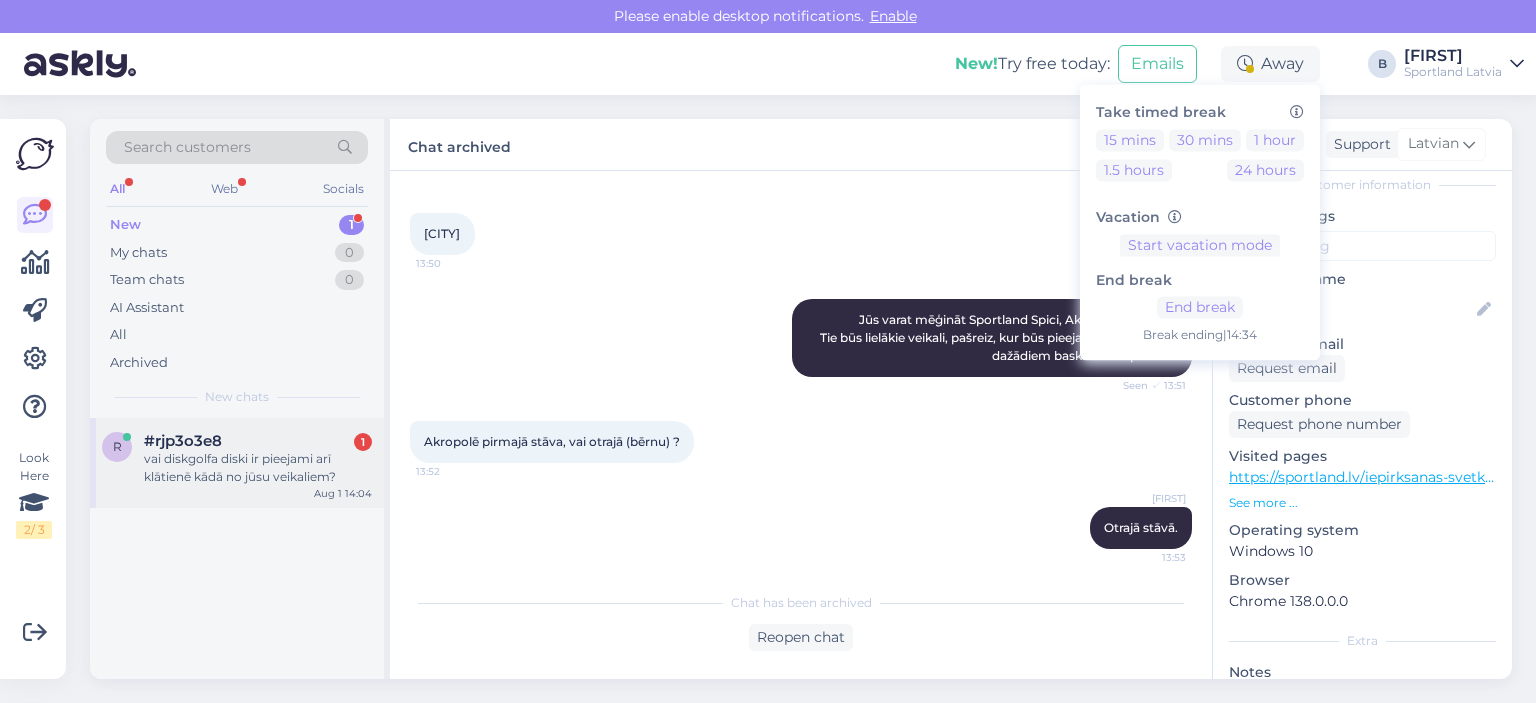 click on "#rjp3o3e8 1" at bounding box center [258, 441] 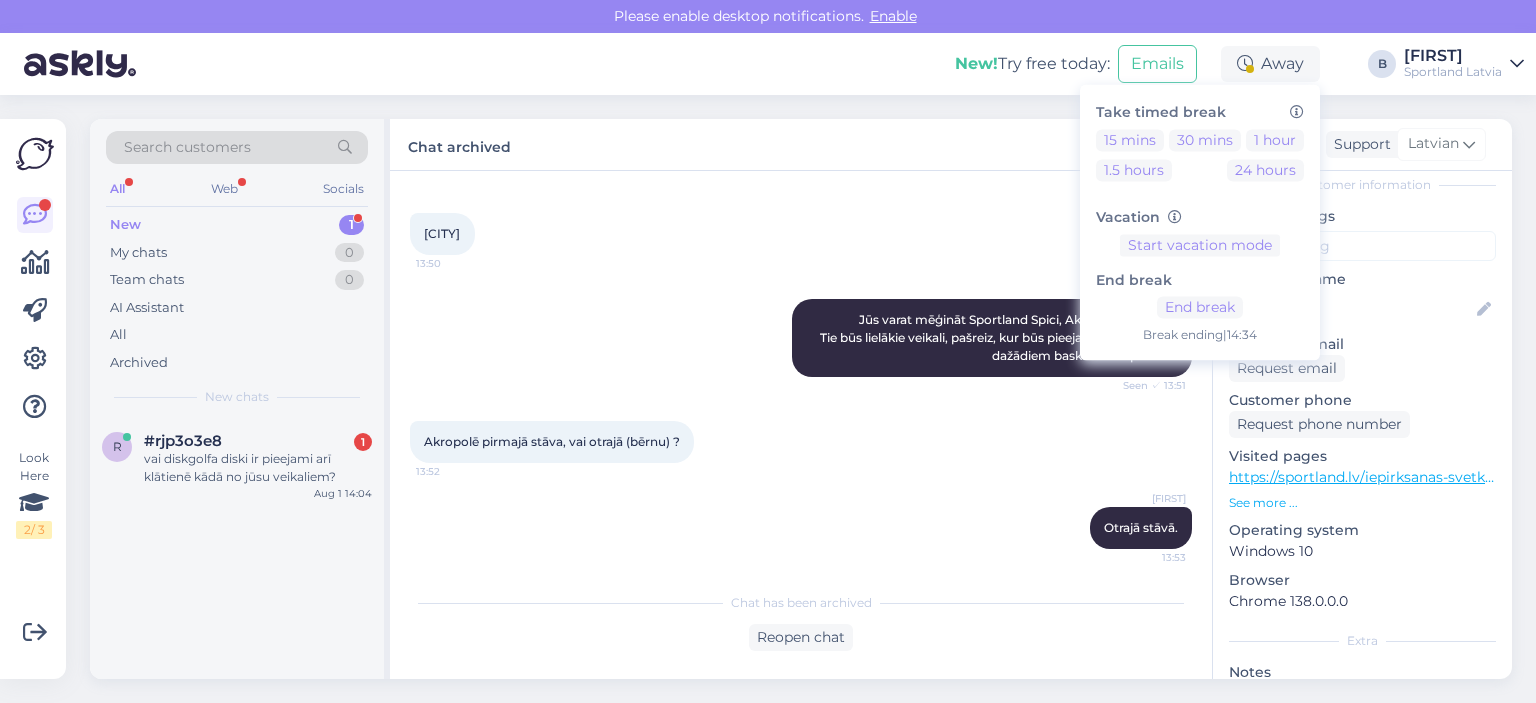 scroll, scrollTop: 0, scrollLeft: 0, axis: both 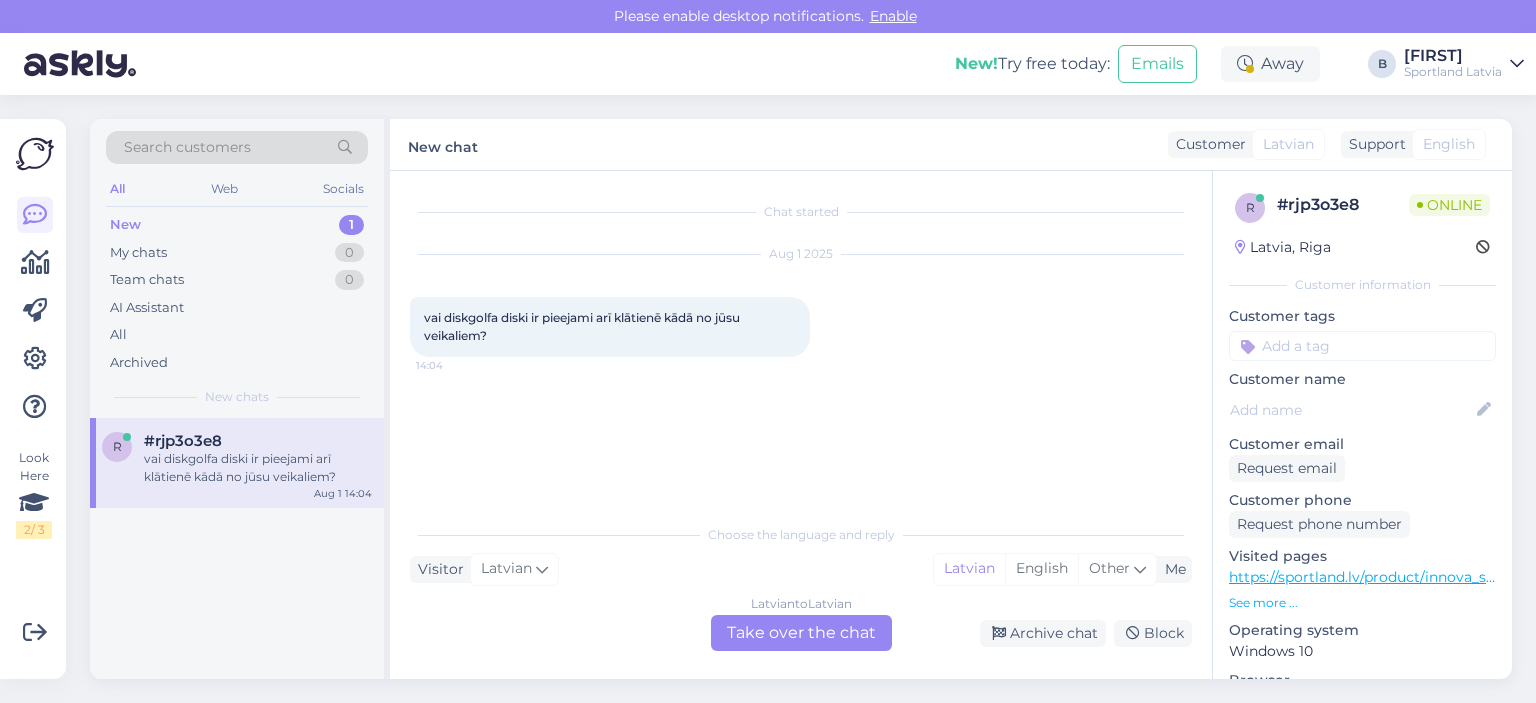 click on "Latvian  to  Latvian Take over the chat" at bounding box center (801, 633) 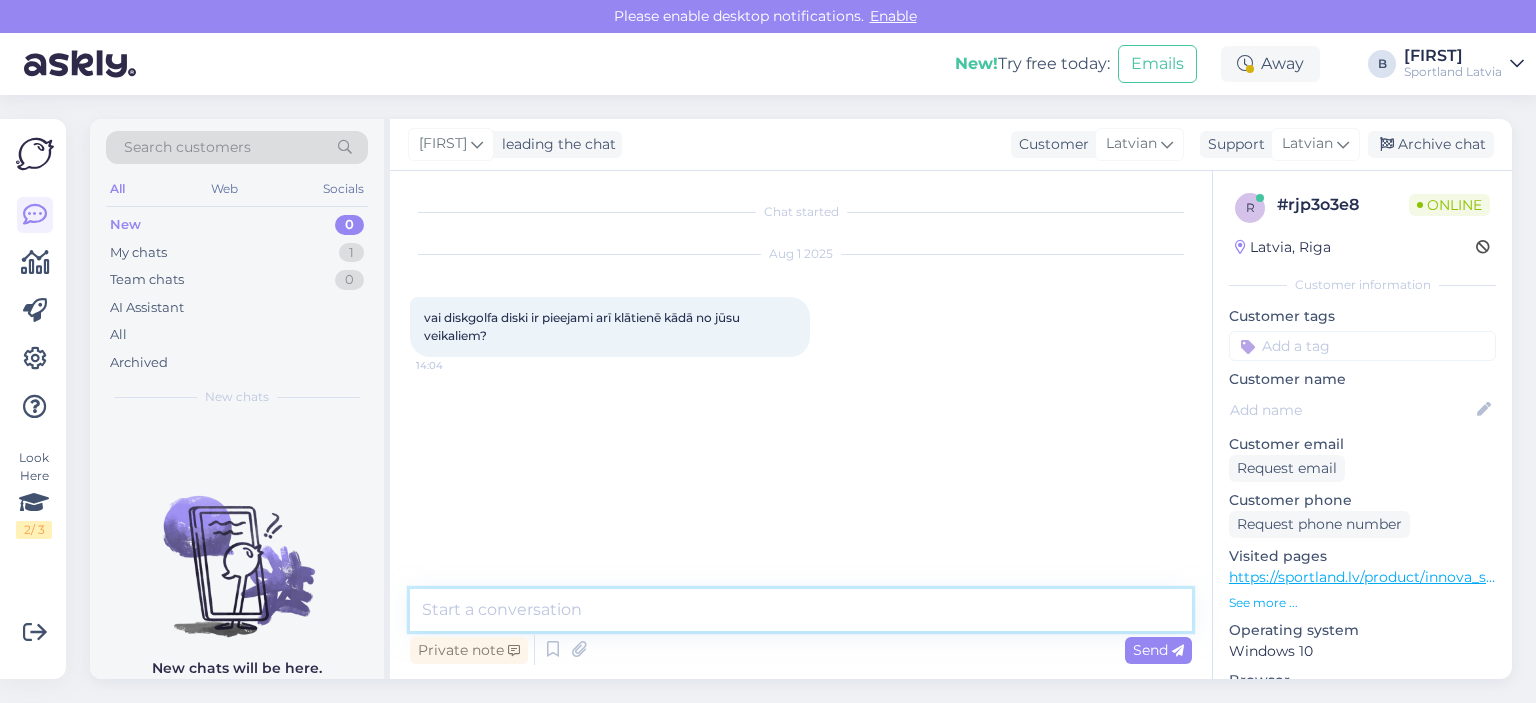 click at bounding box center (801, 610) 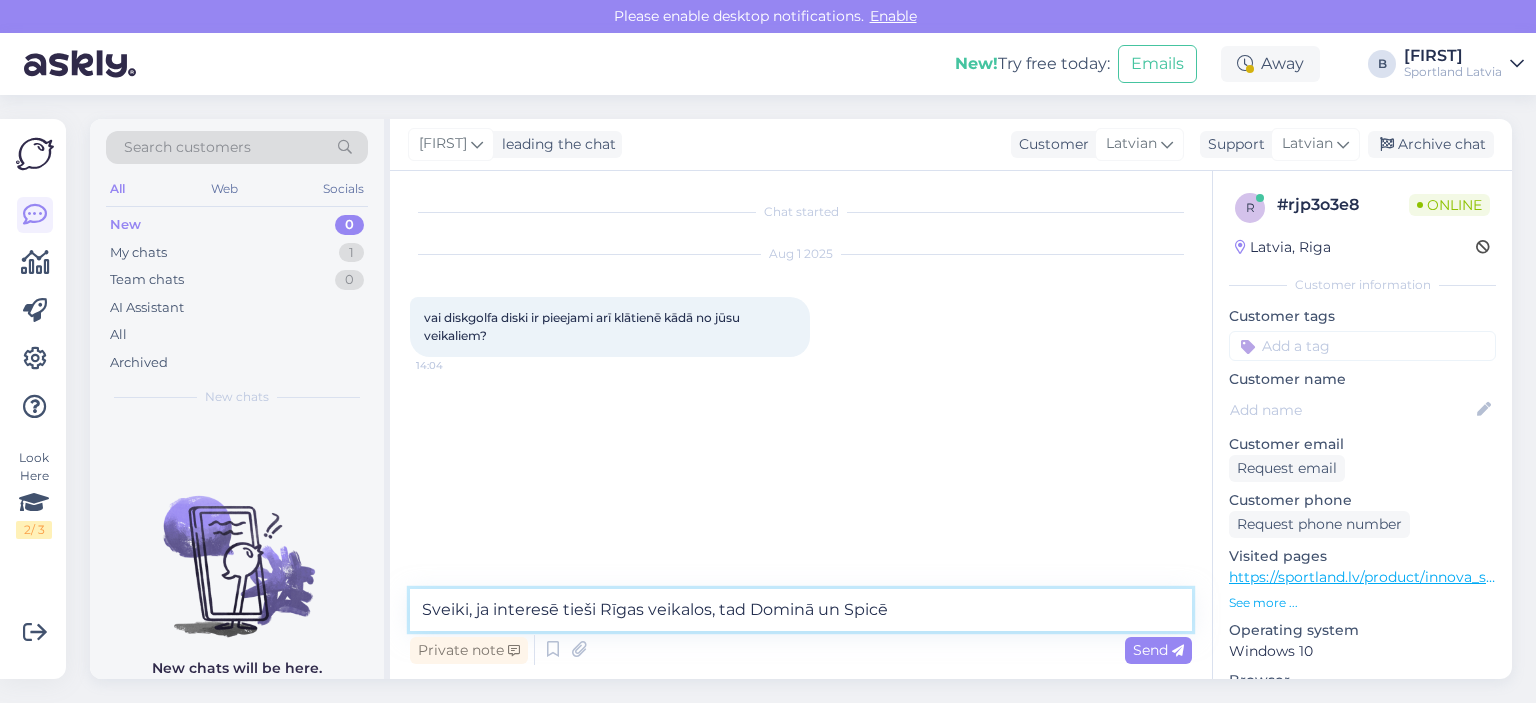 type on "Sveiki, ja interesē tieši Rīgas veikalos, tad Dominā un Spicē." 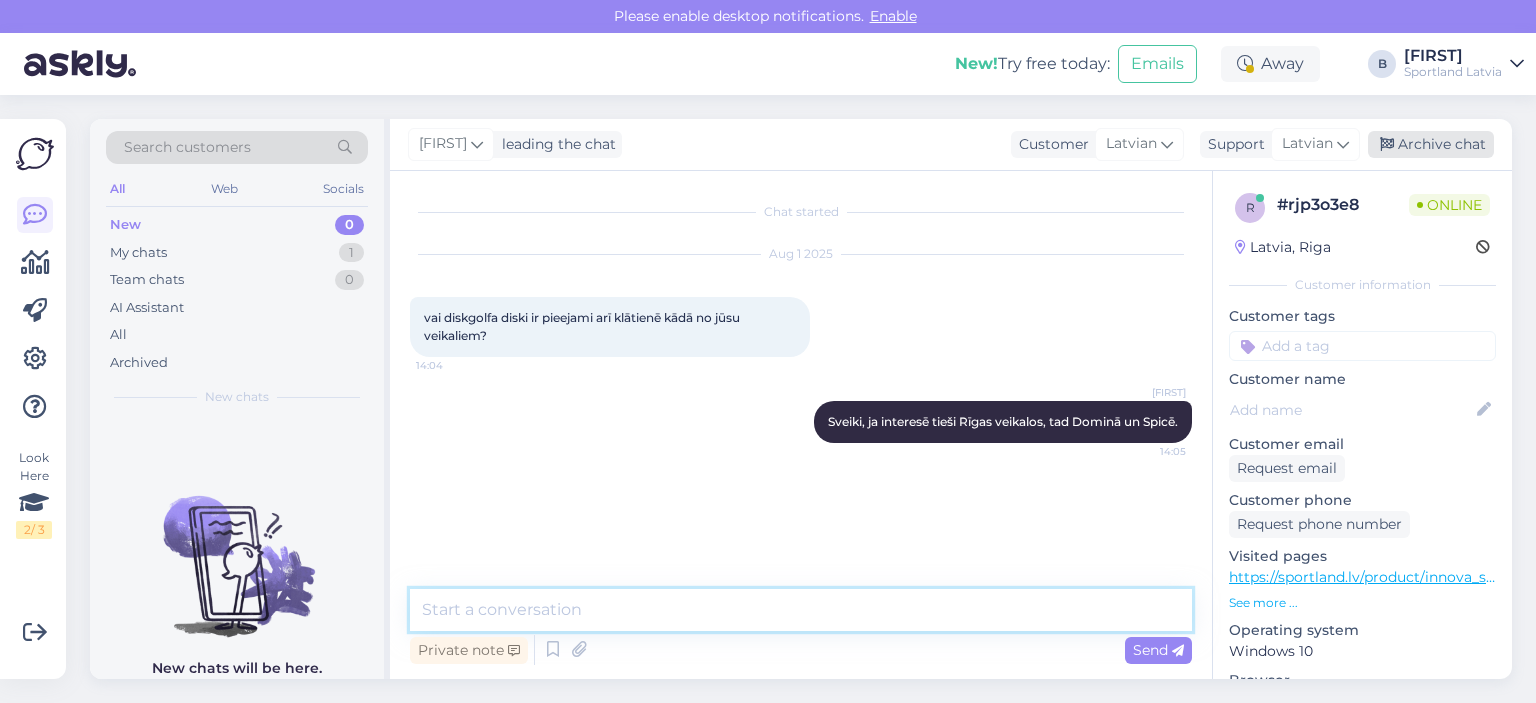 type 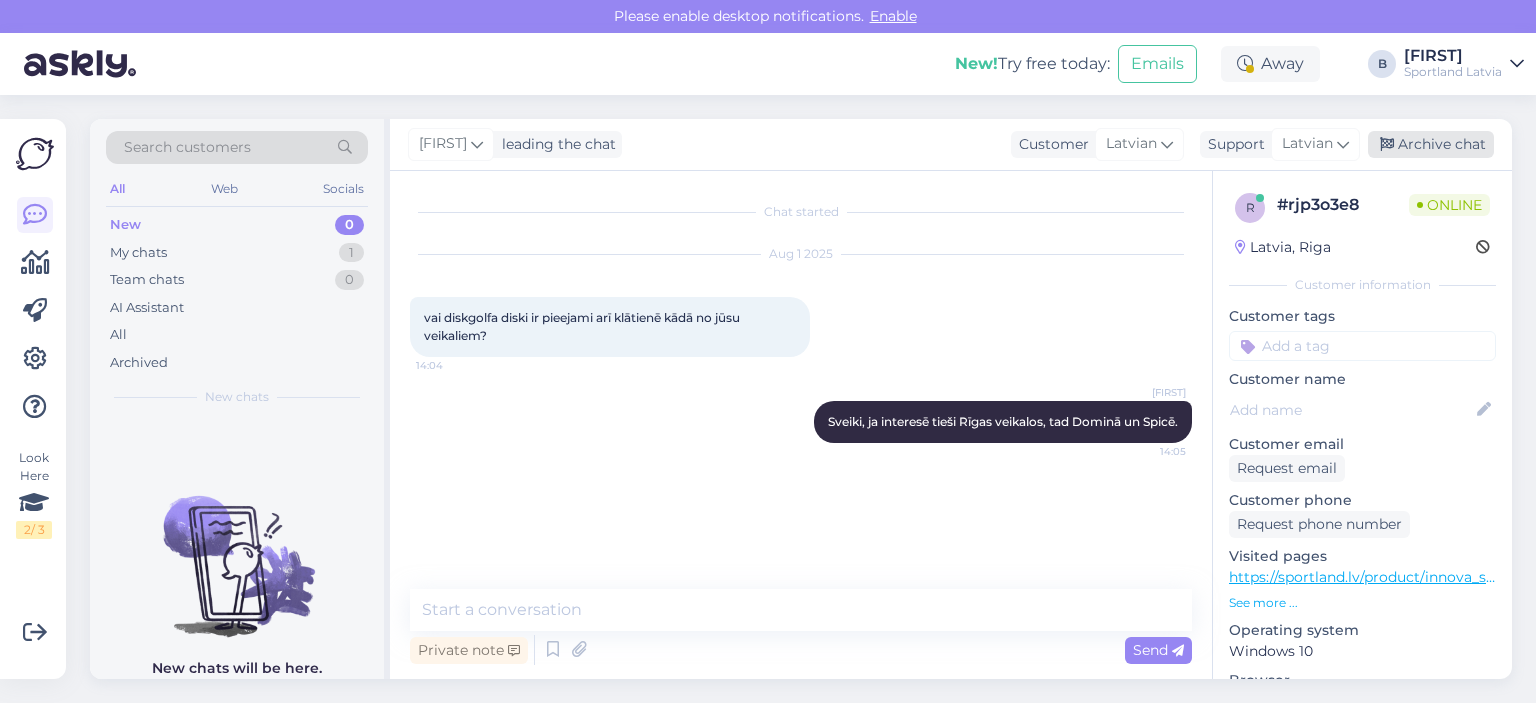 click on "Archive chat" at bounding box center [1431, 144] 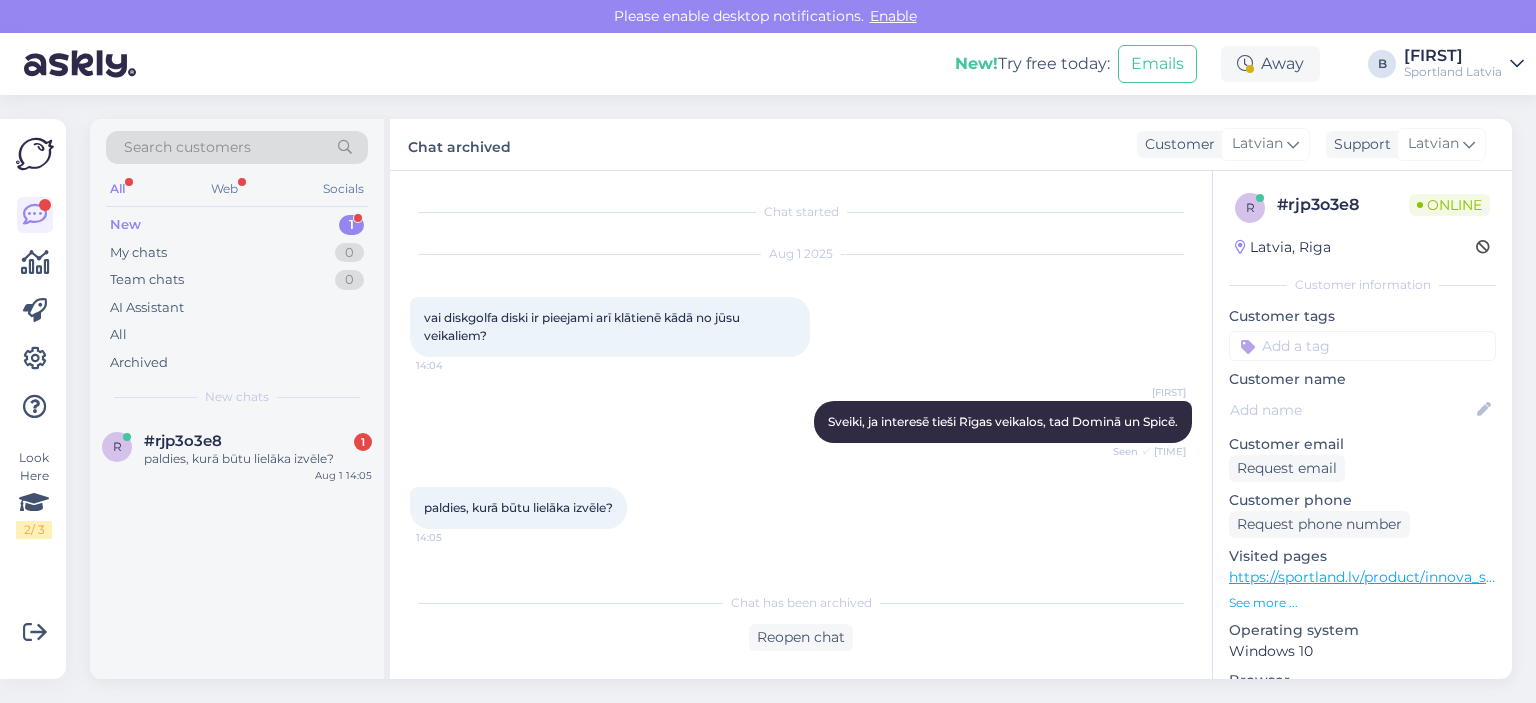 scroll, scrollTop: 0, scrollLeft: 0, axis: both 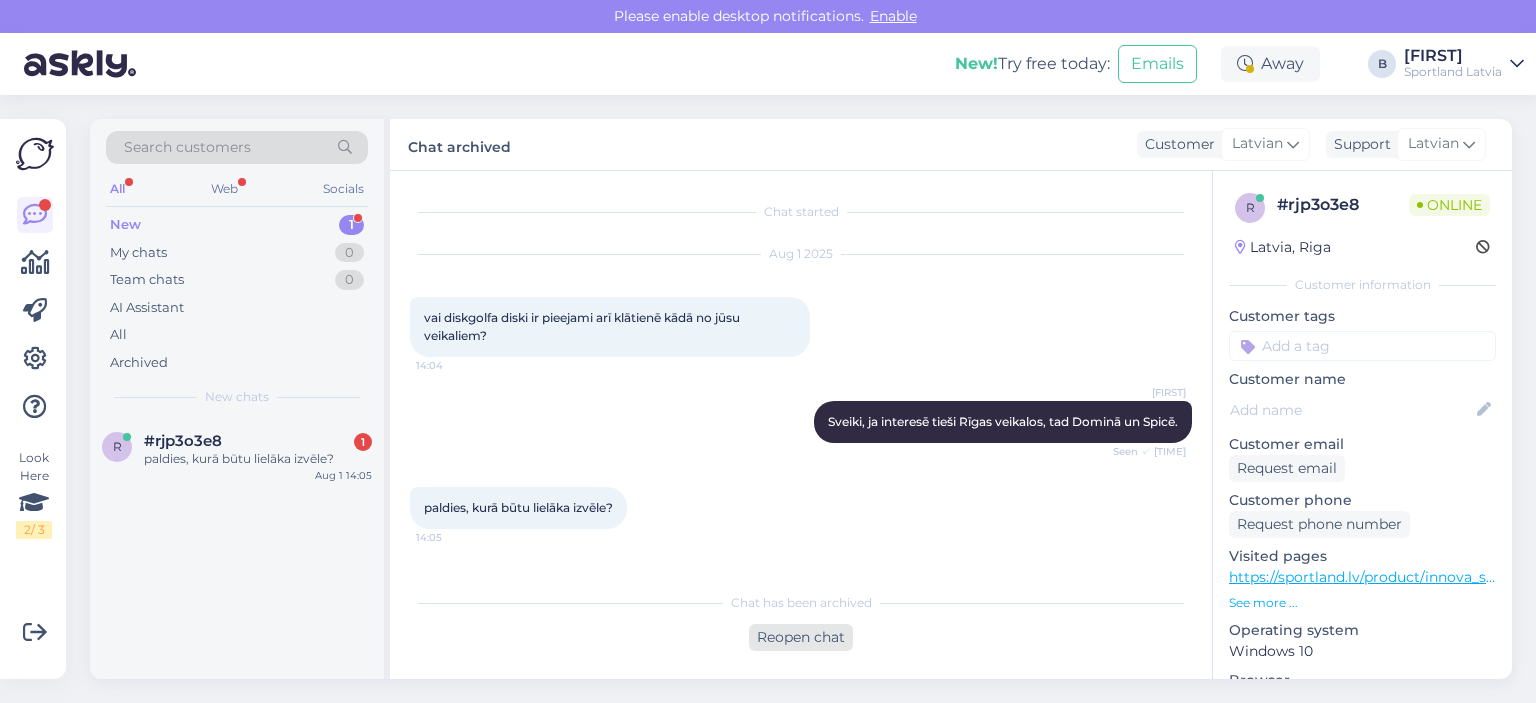 click on "Reopen chat" at bounding box center (801, 637) 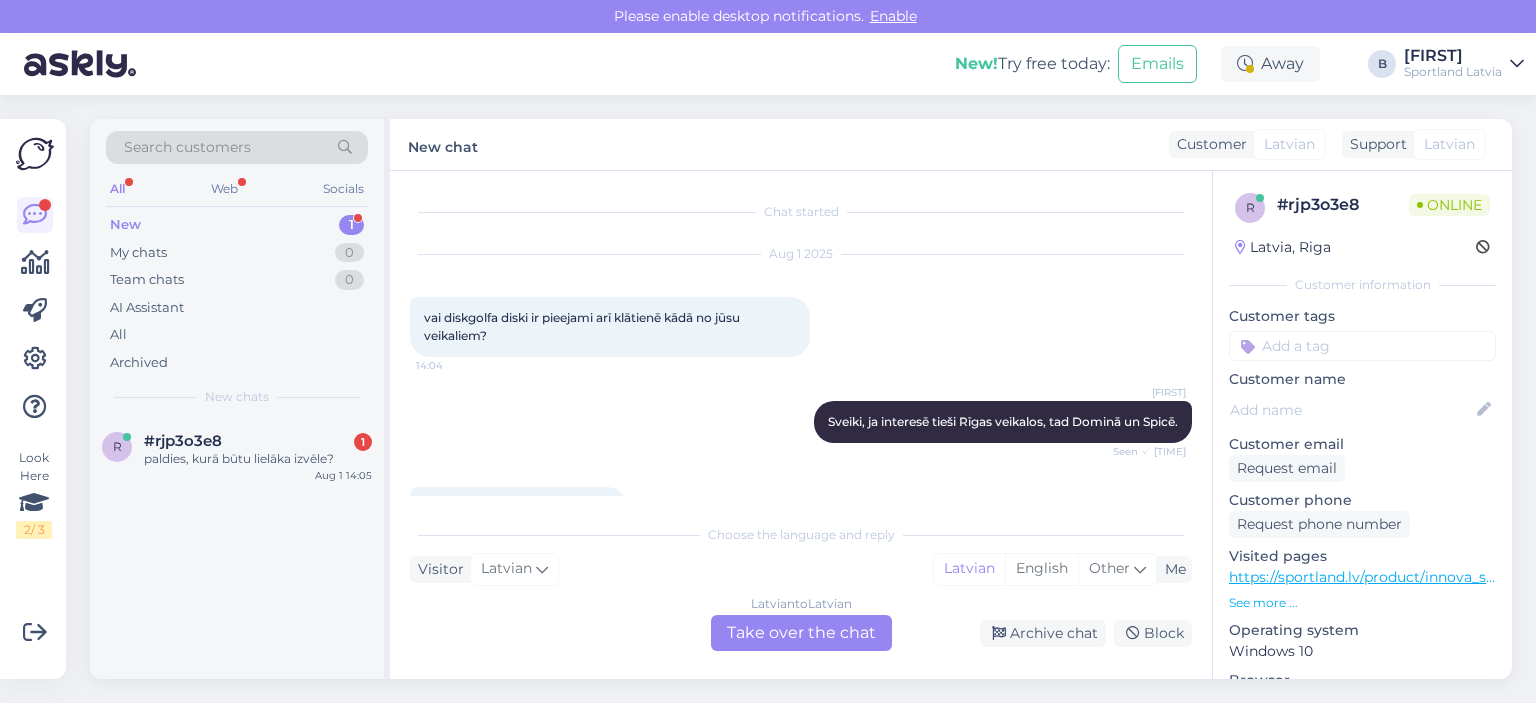 click on "Latvian  to  Latvian Take over the chat" at bounding box center [801, 633] 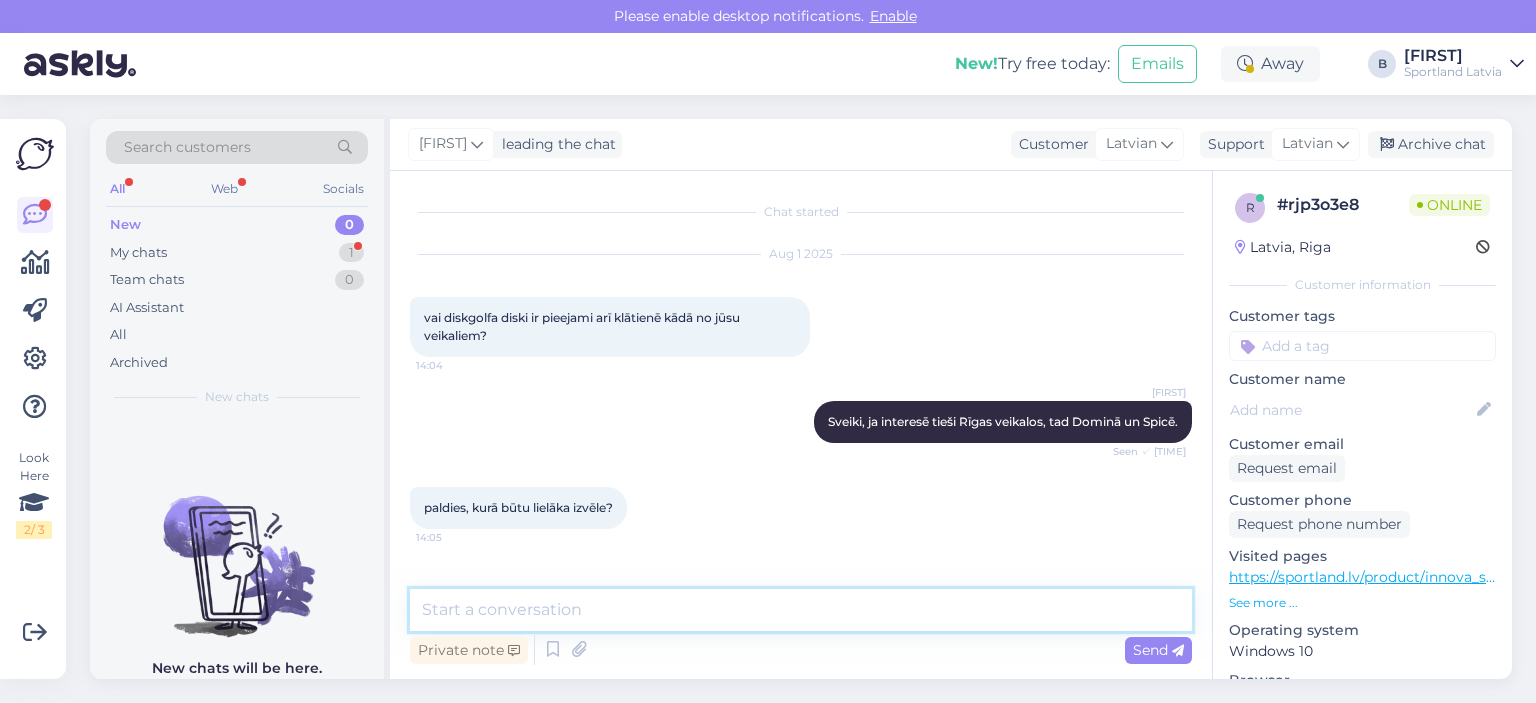 click at bounding box center (801, 610) 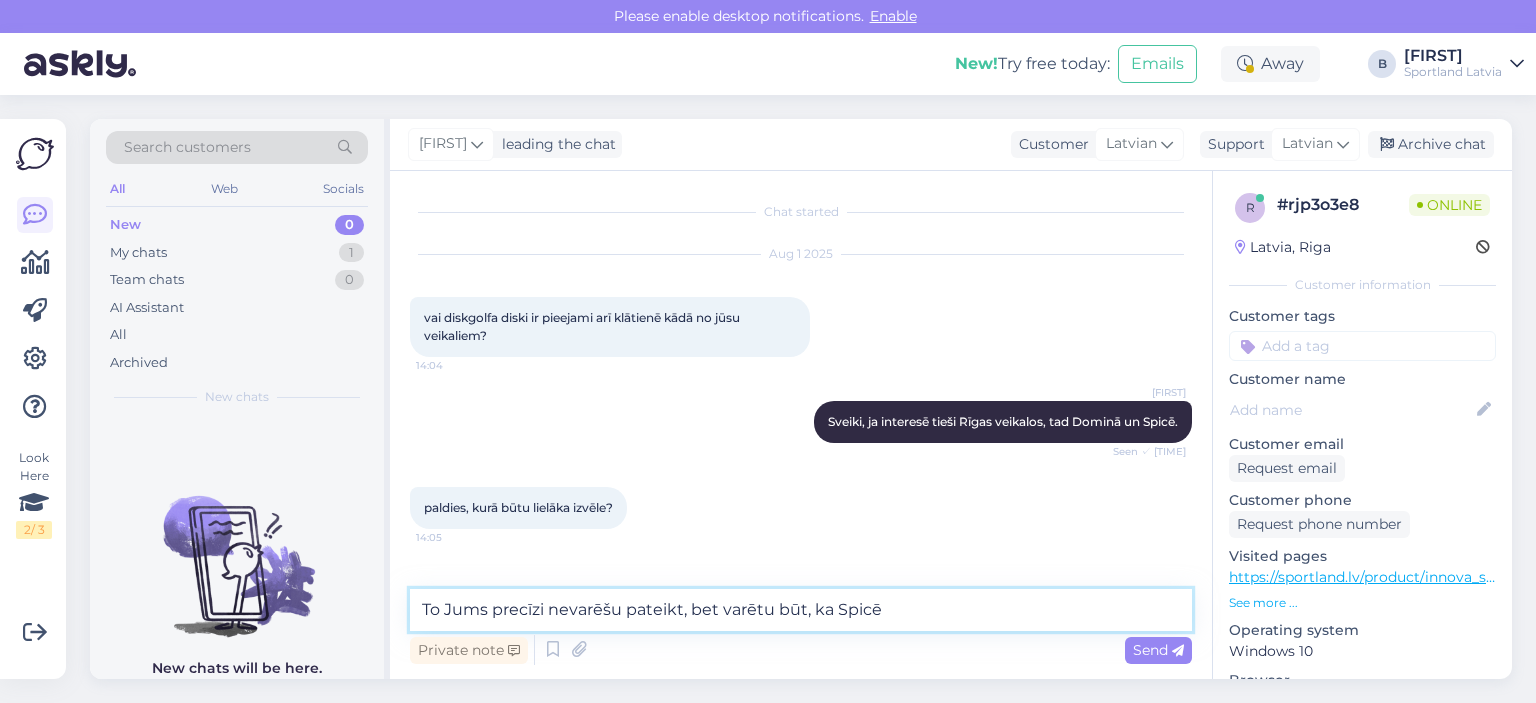 type on "To Jums precīzi nevarēšu pateikt, bet varētu būt, ka Spicē." 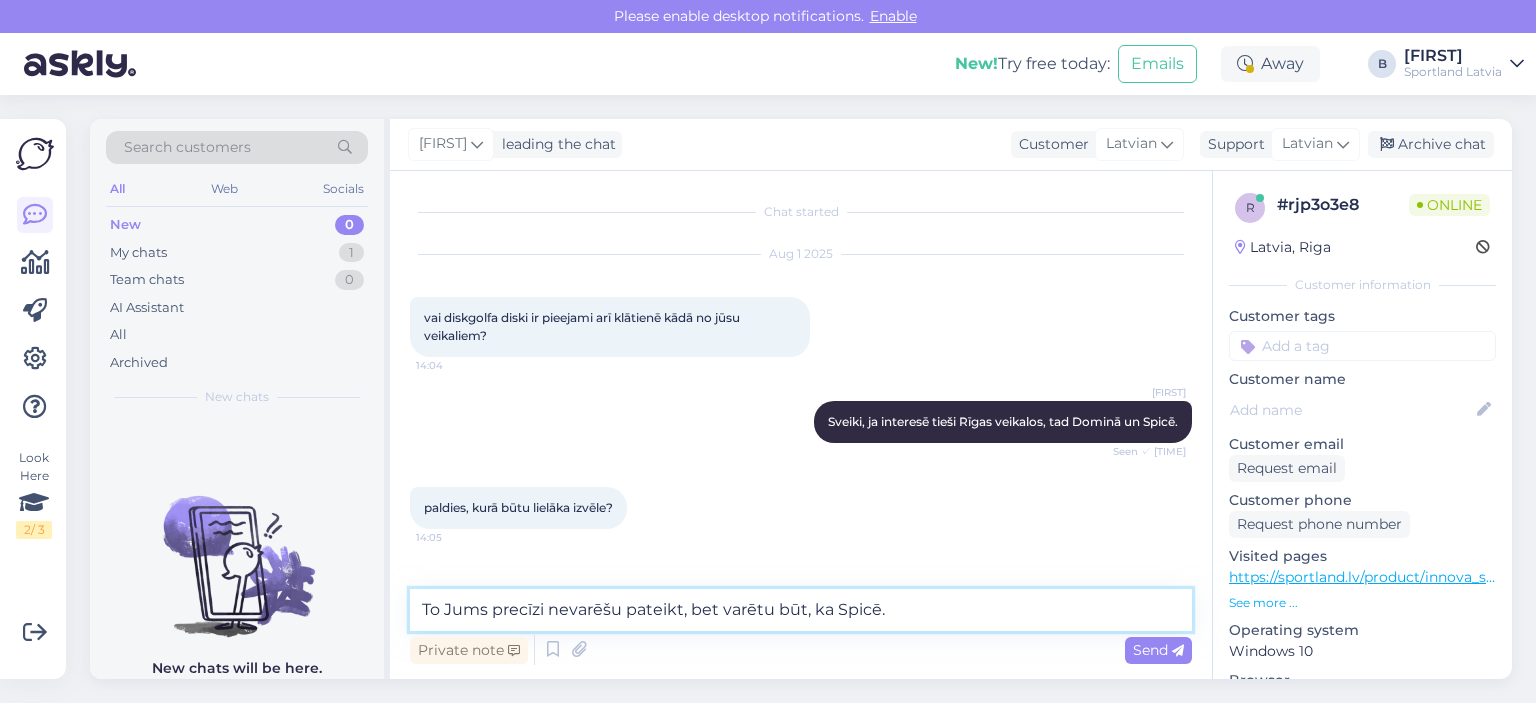 type 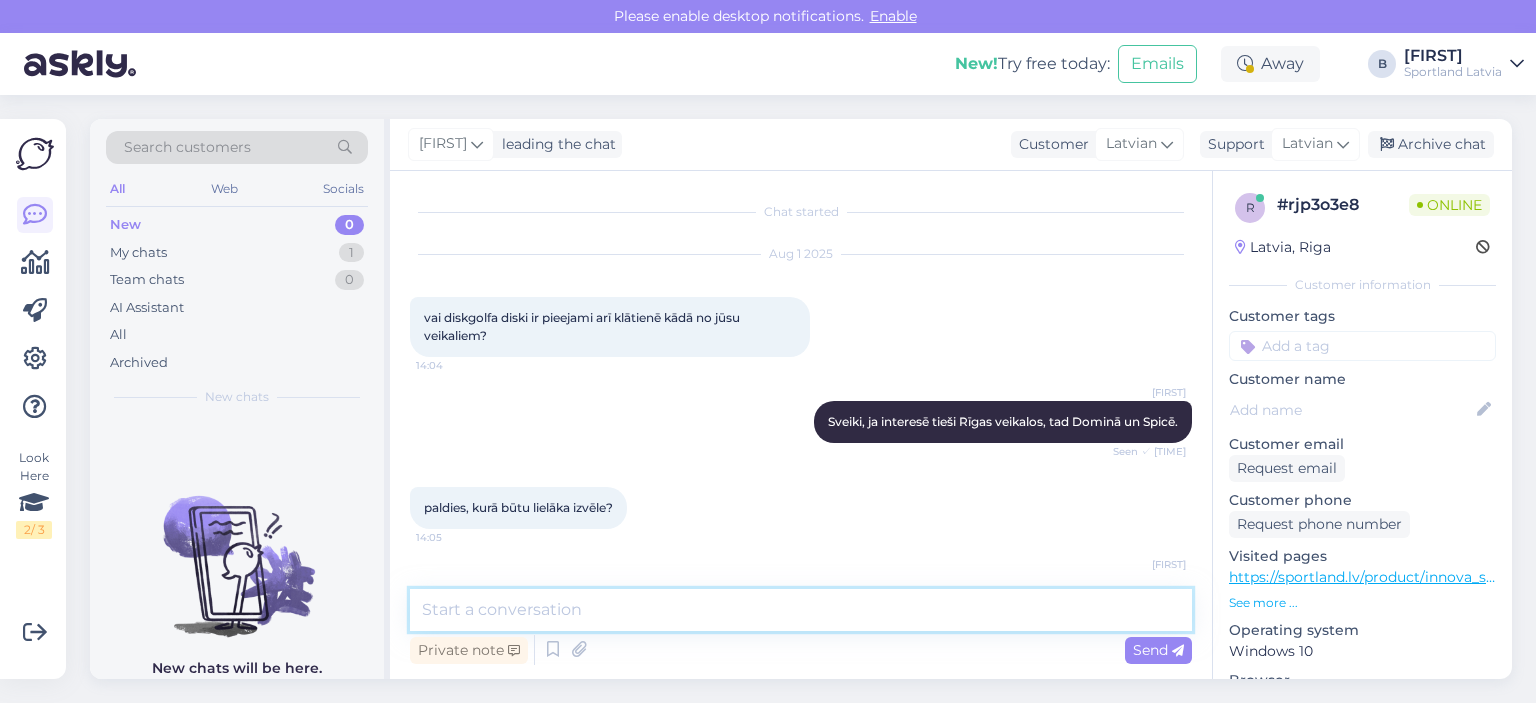 scroll, scrollTop: 66, scrollLeft: 0, axis: vertical 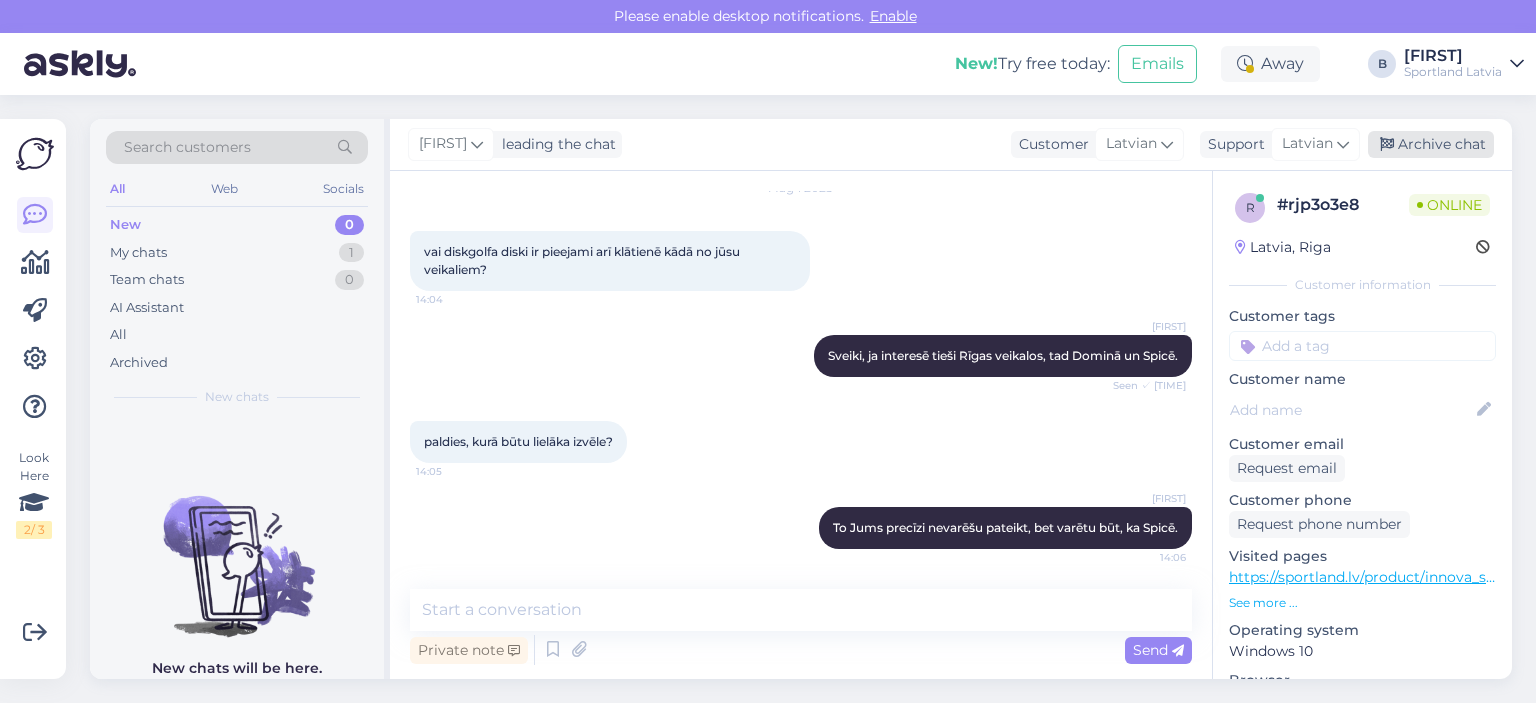 click on "Archive chat" at bounding box center (1431, 144) 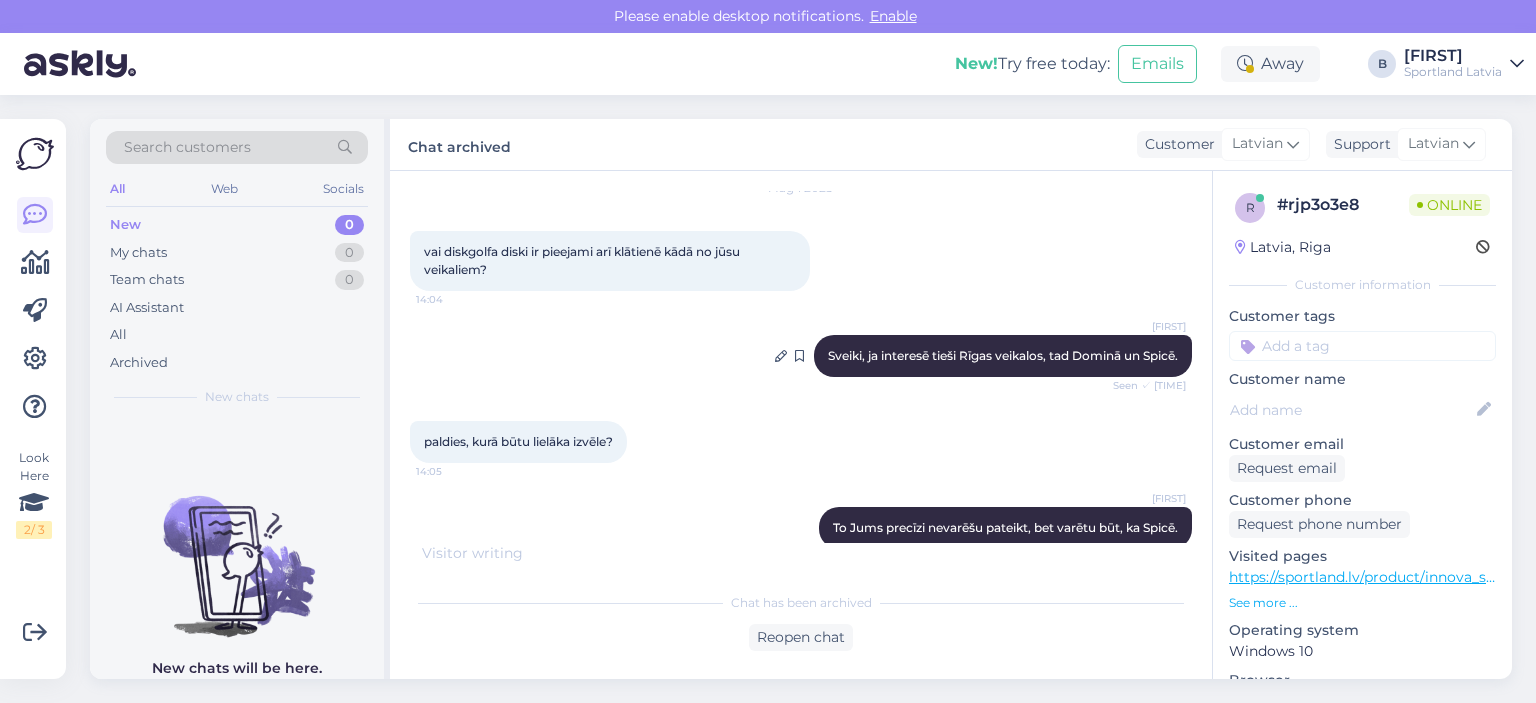scroll, scrollTop: 158, scrollLeft: 0, axis: vertical 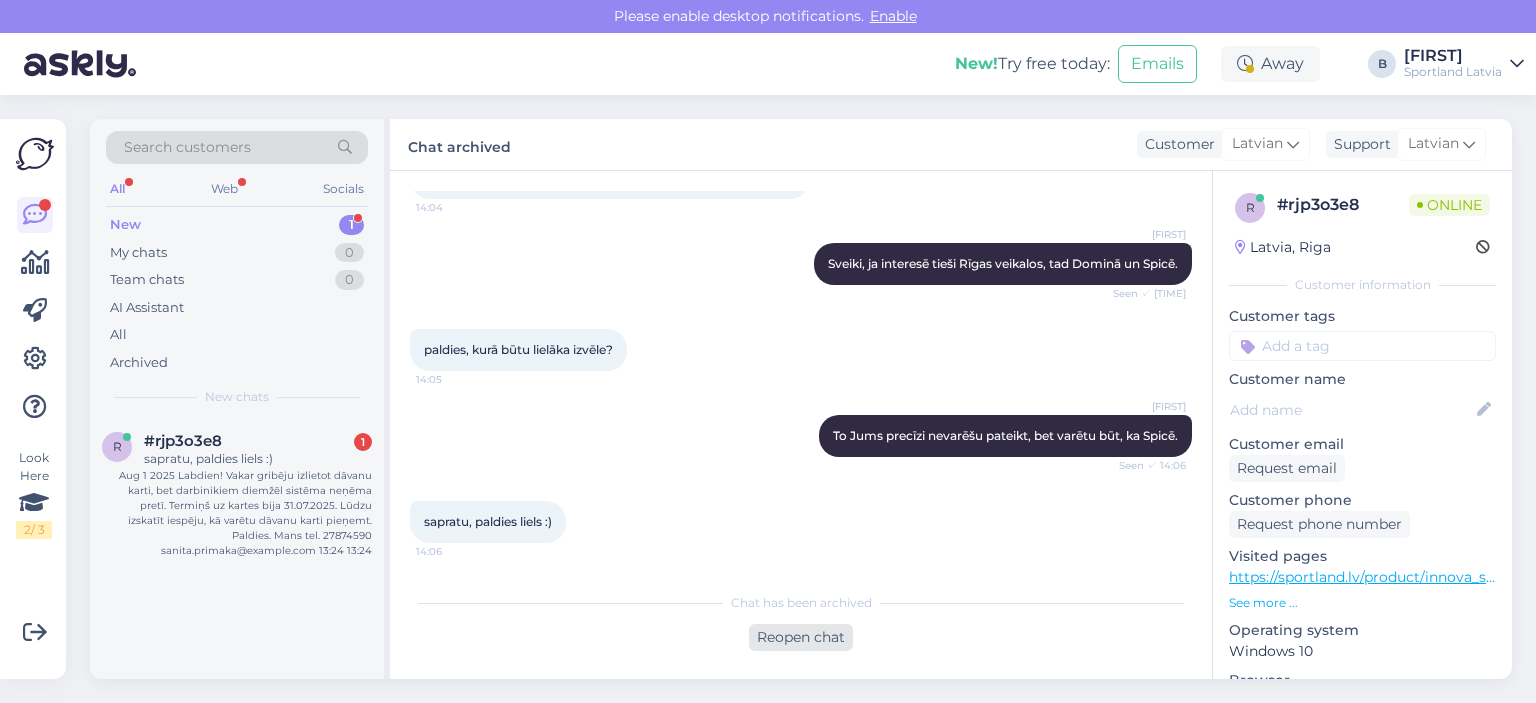 click on "Reopen chat" at bounding box center [801, 637] 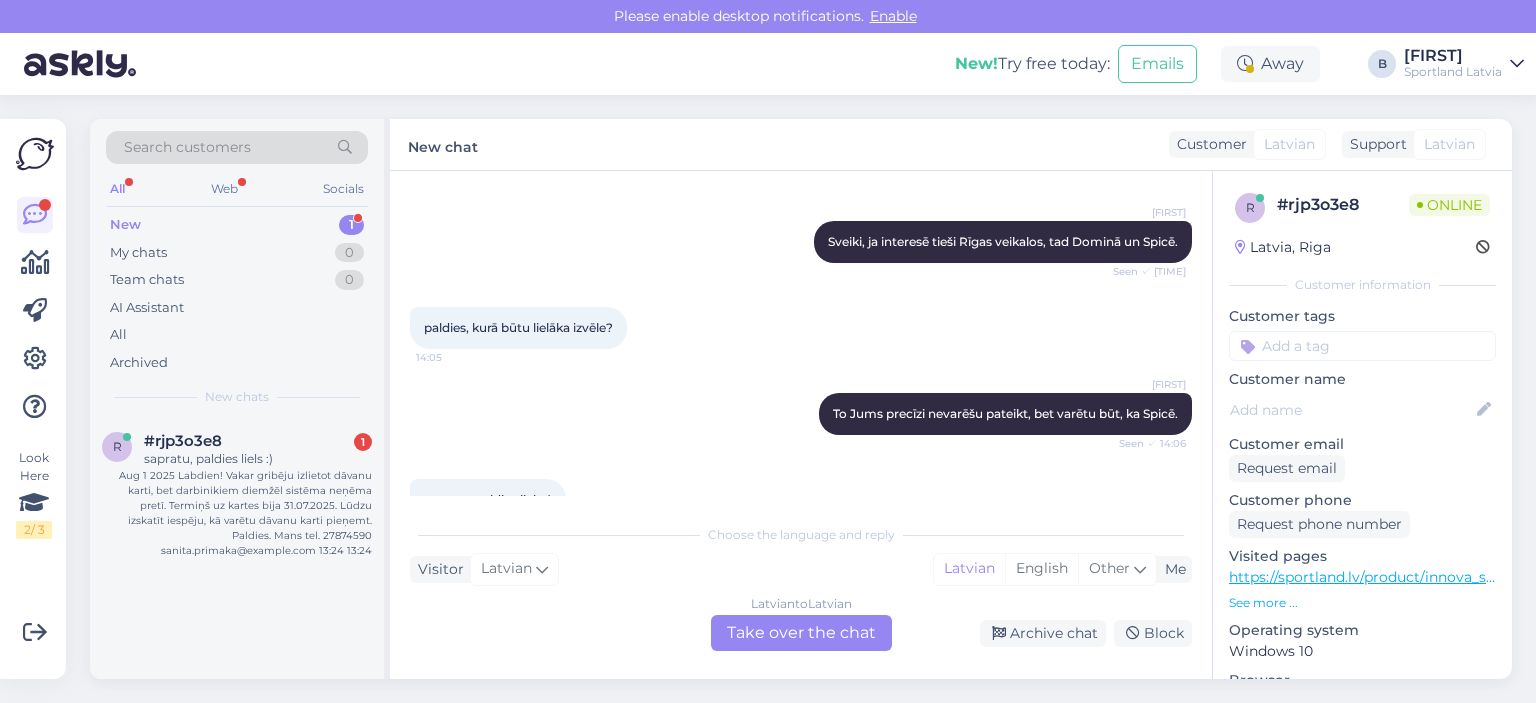click on "Latvian  to  Latvian Take over the chat" at bounding box center [801, 633] 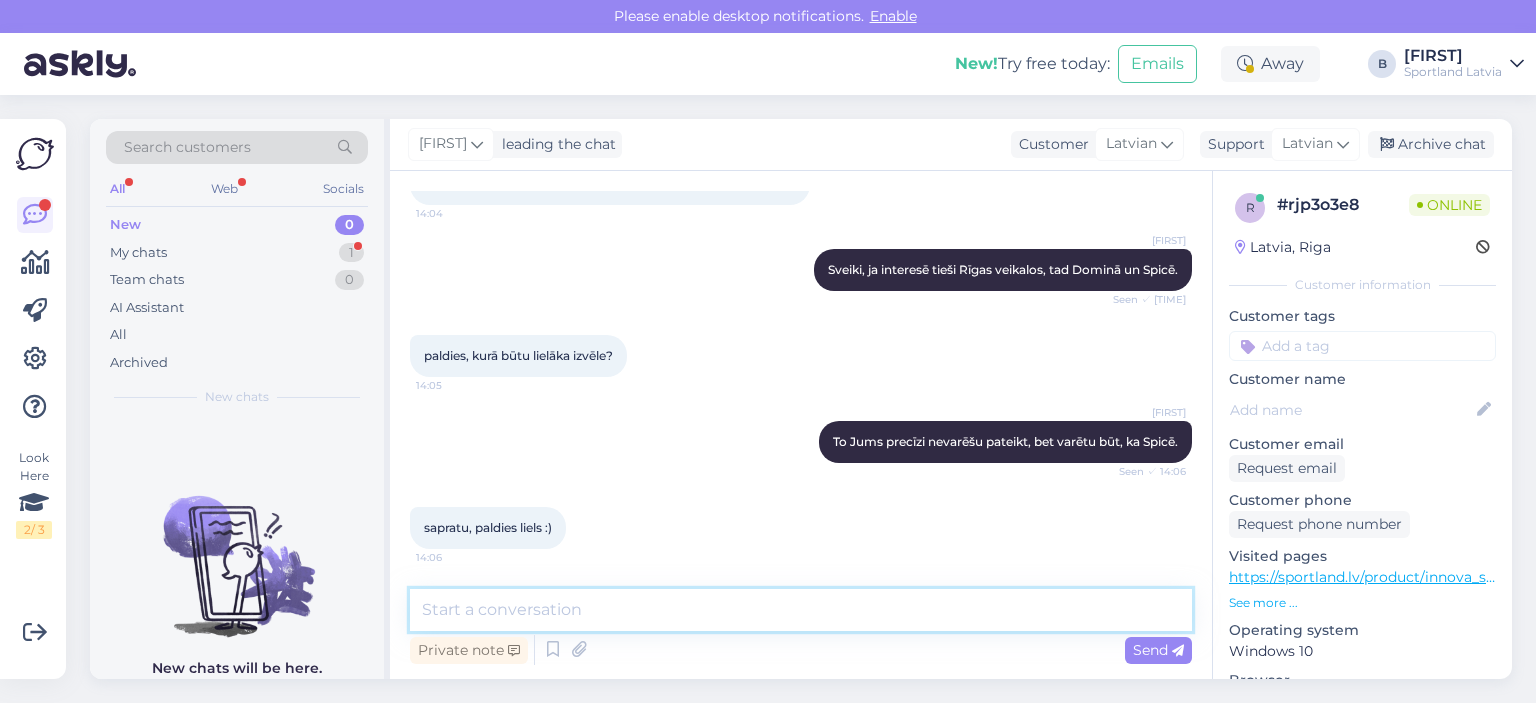 click at bounding box center (801, 610) 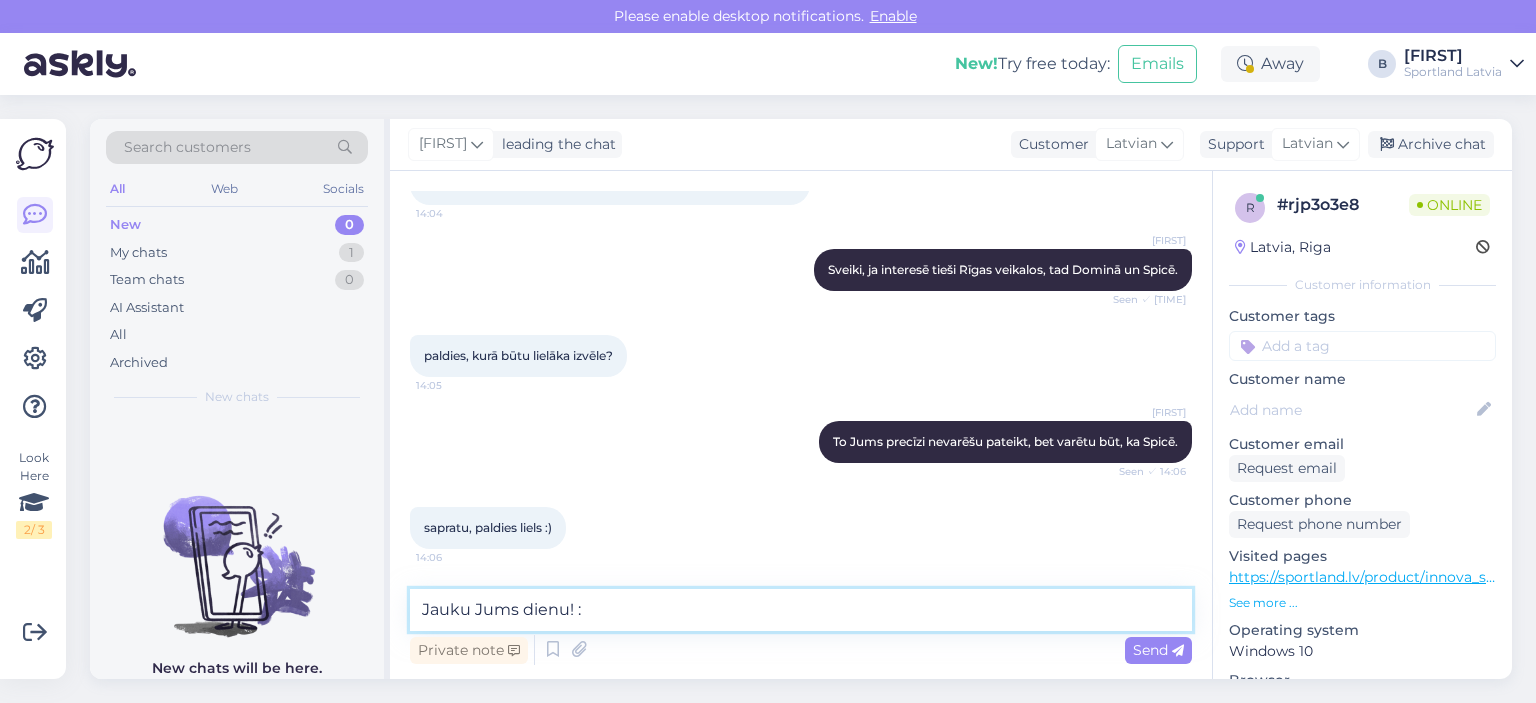 type on "Jauku Jums dienu! :)" 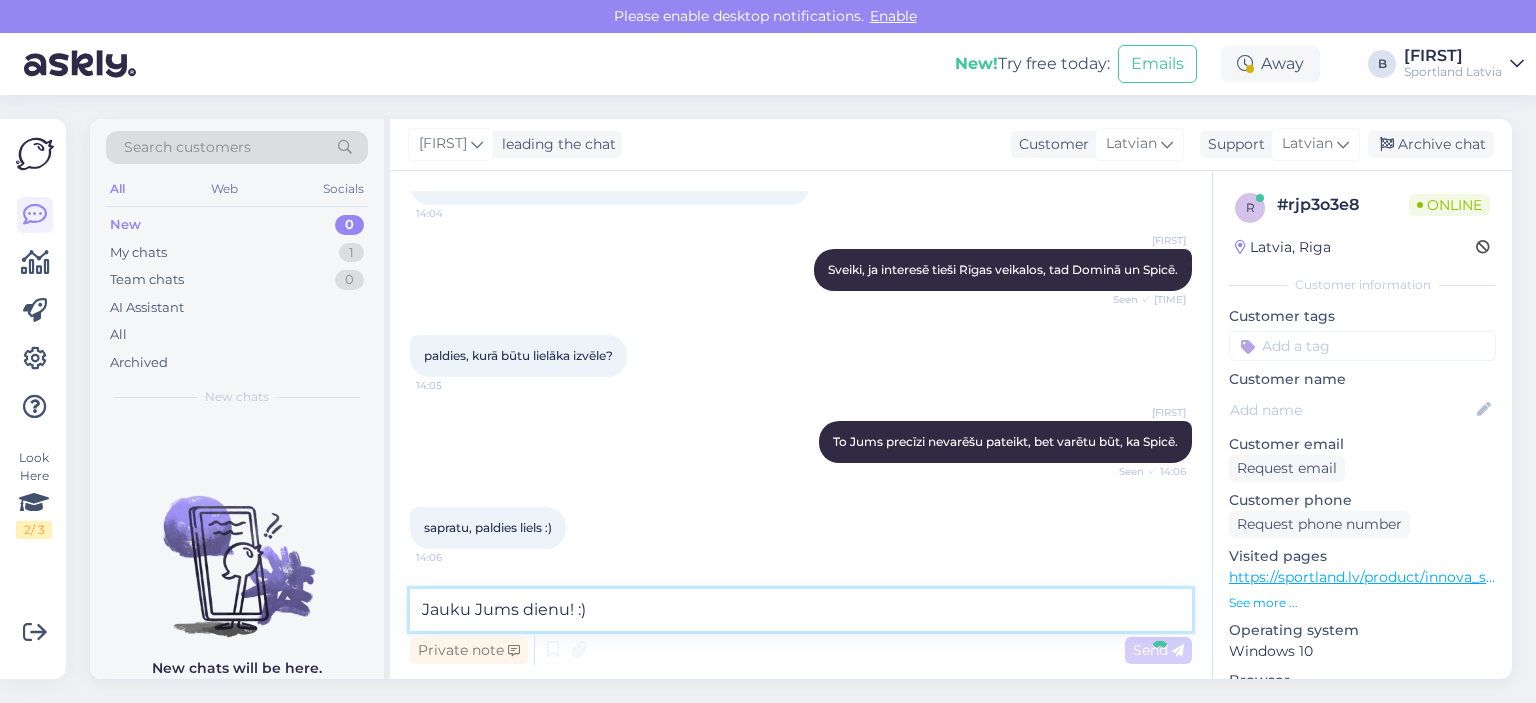 type 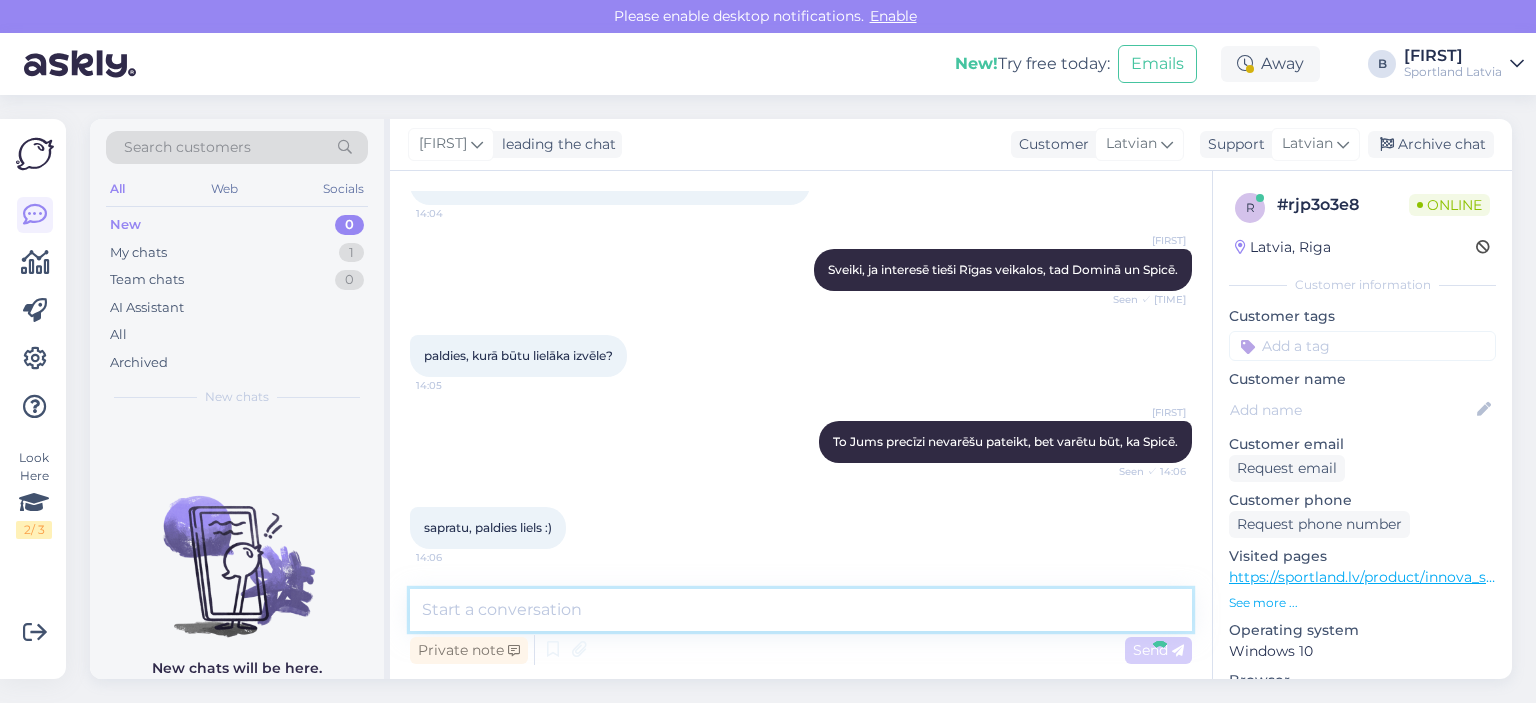 scroll, scrollTop: 238, scrollLeft: 0, axis: vertical 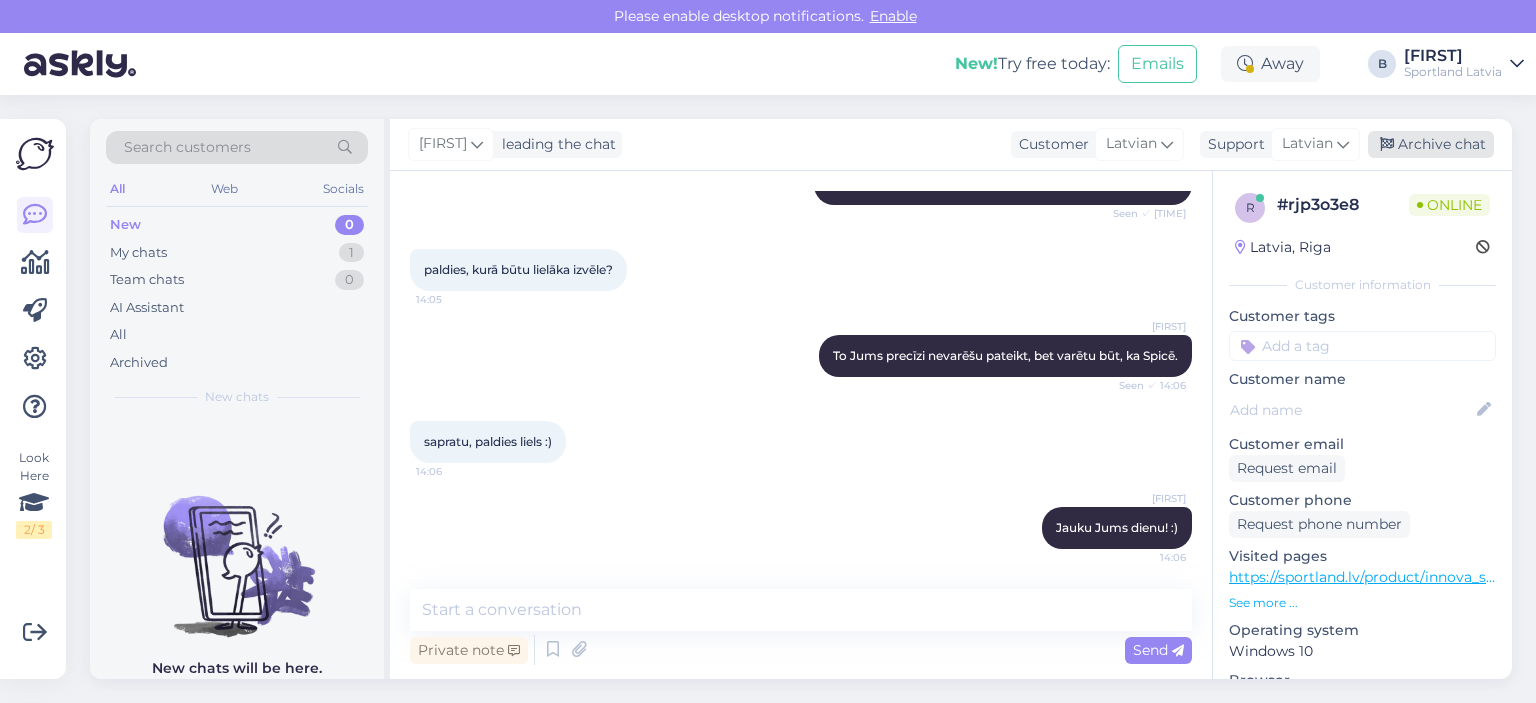 click on "Archive chat" at bounding box center [1431, 144] 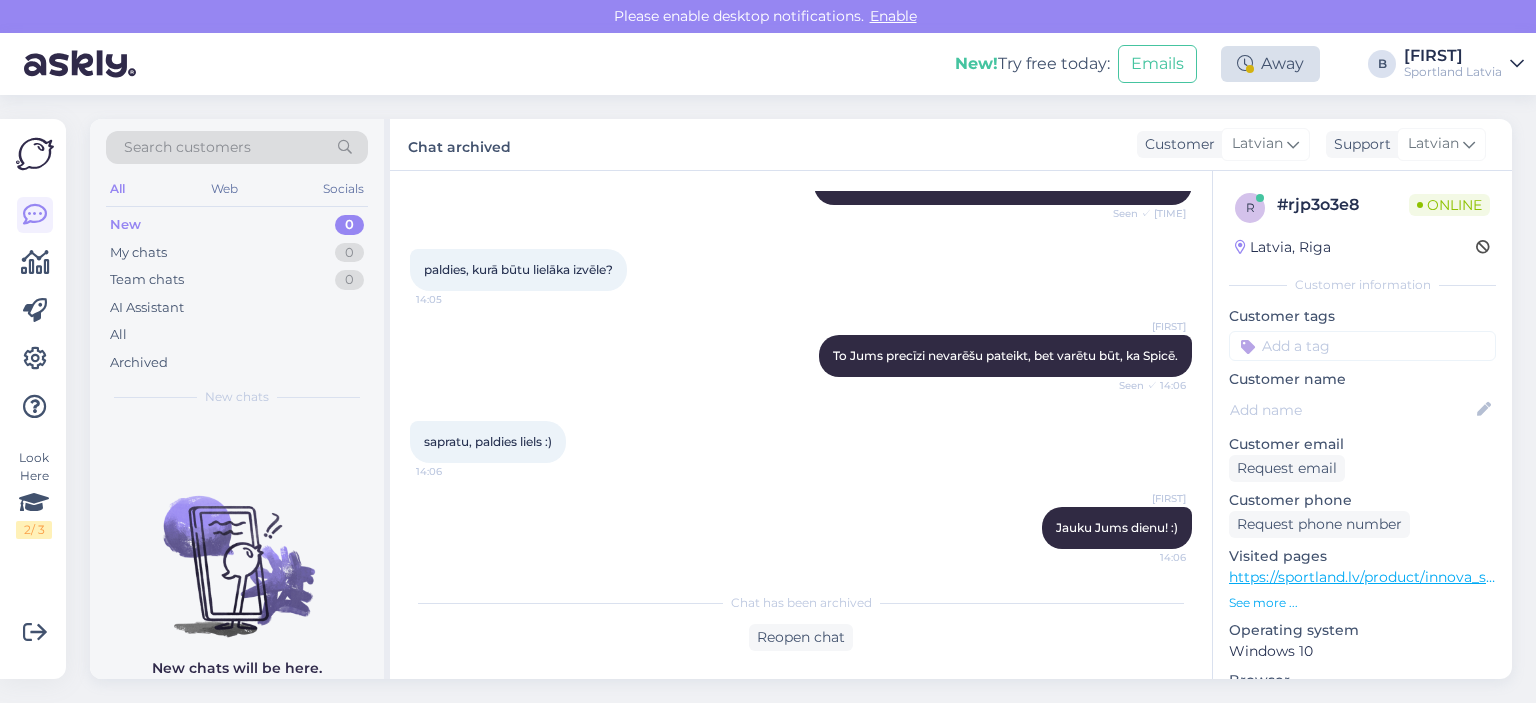 click on "Away" at bounding box center [1270, 64] 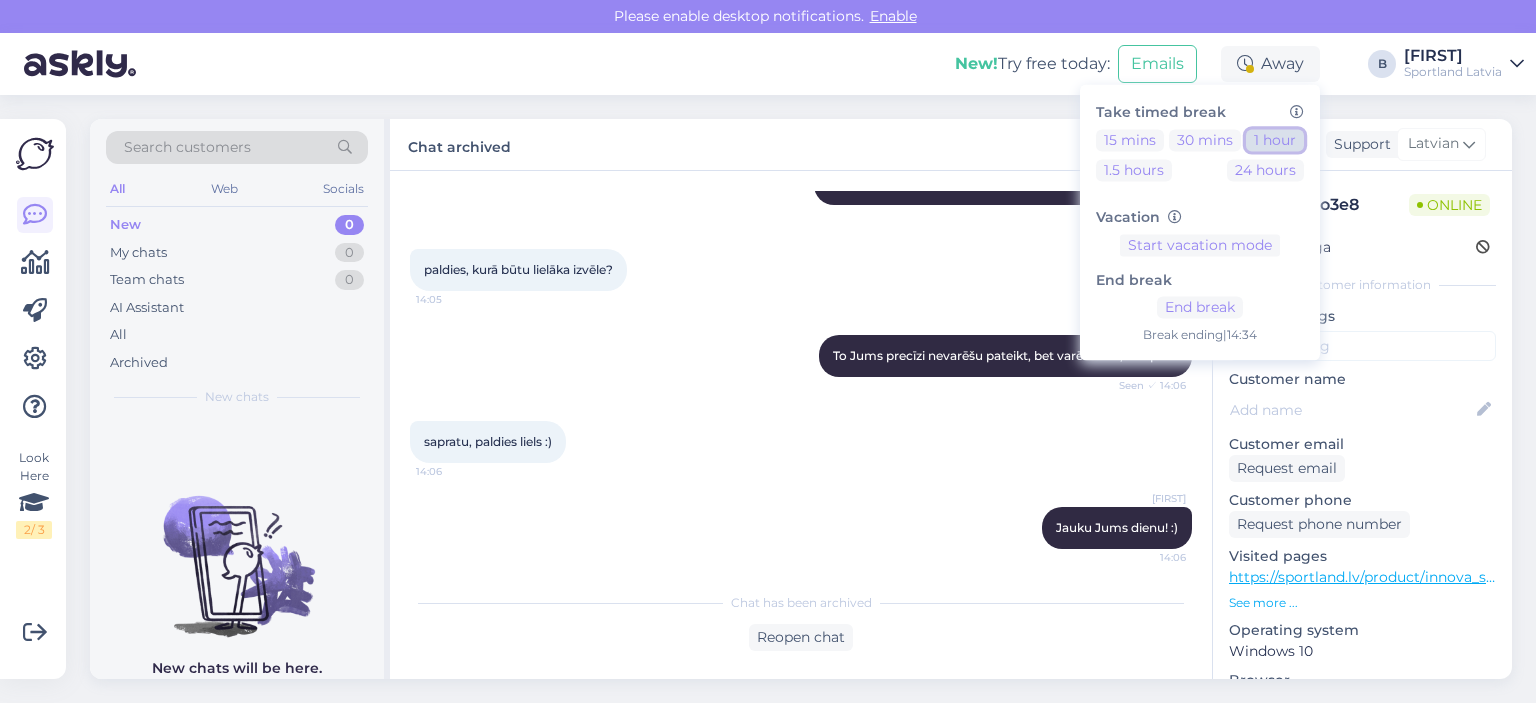 click on "1 hour" at bounding box center [1275, 140] 